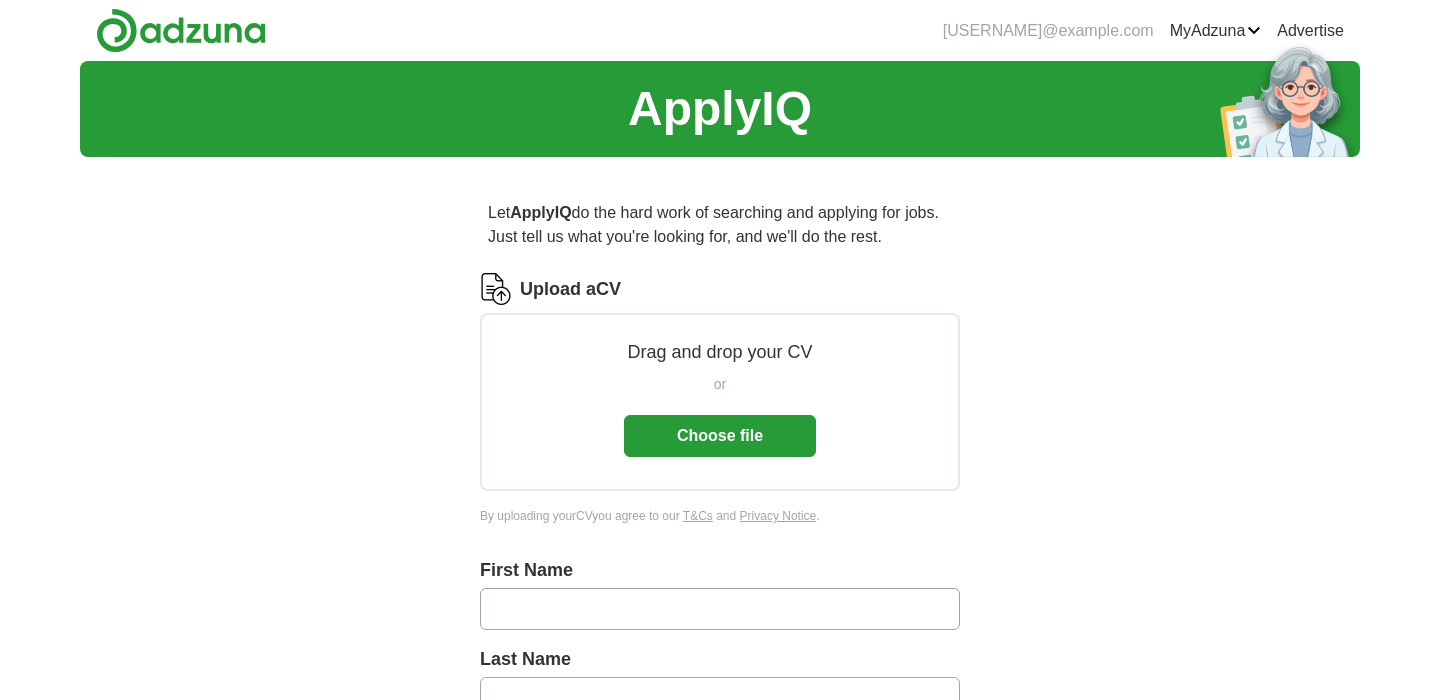 scroll, scrollTop: 0, scrollLeft: 0, axis: both 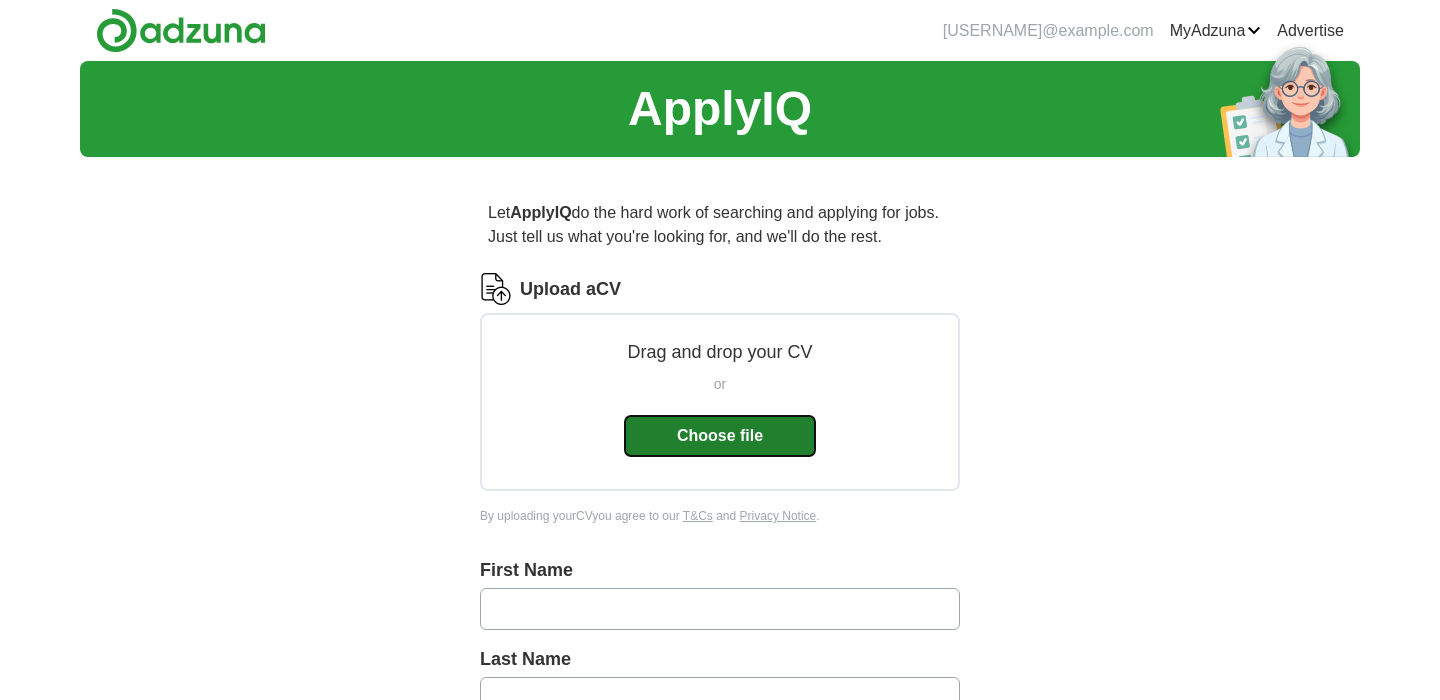 click on "Choose file" at bounding box center [720, 436] 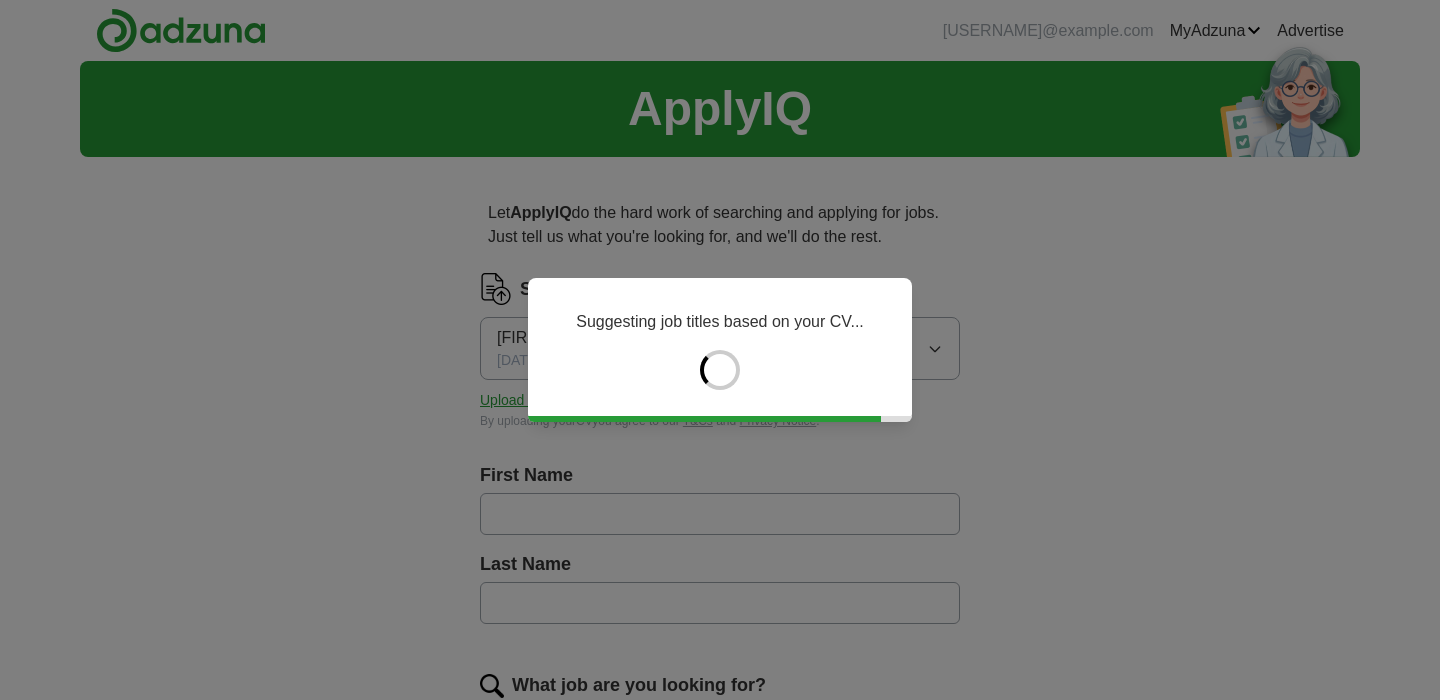 type on "******" 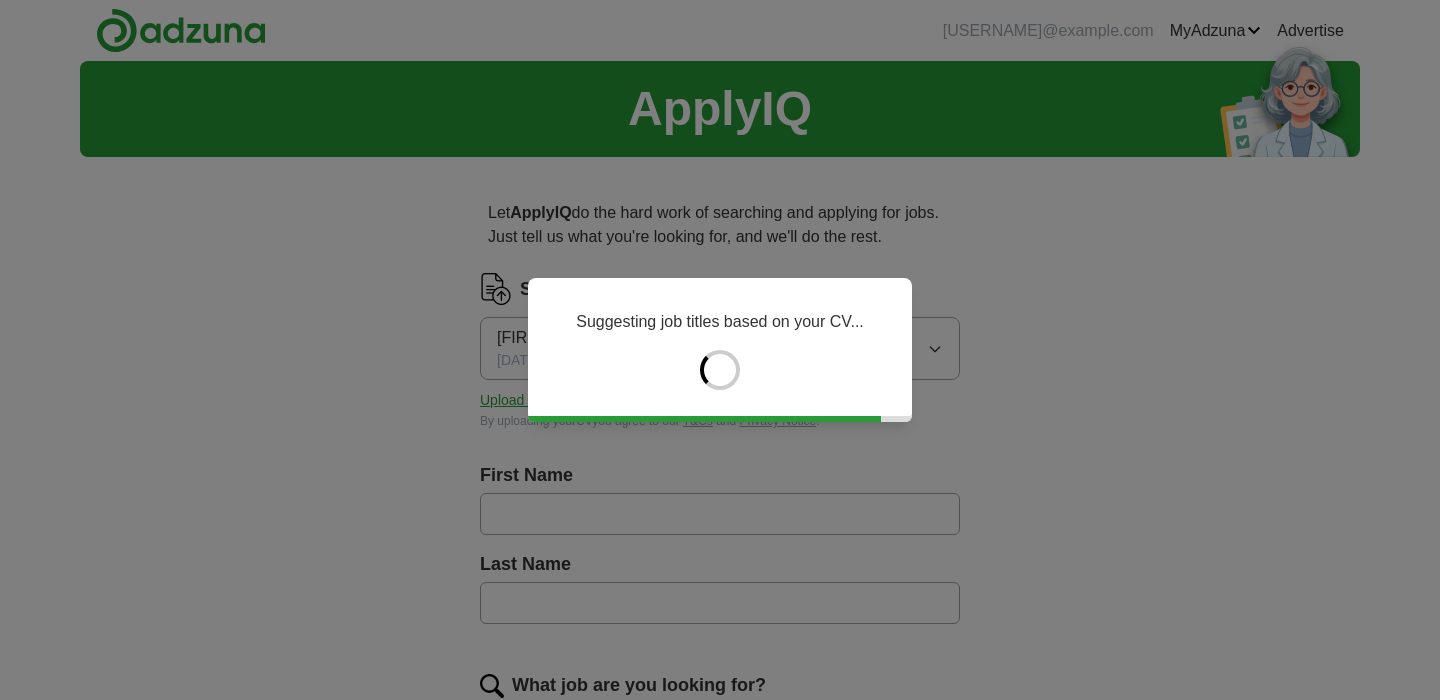 type on "******" 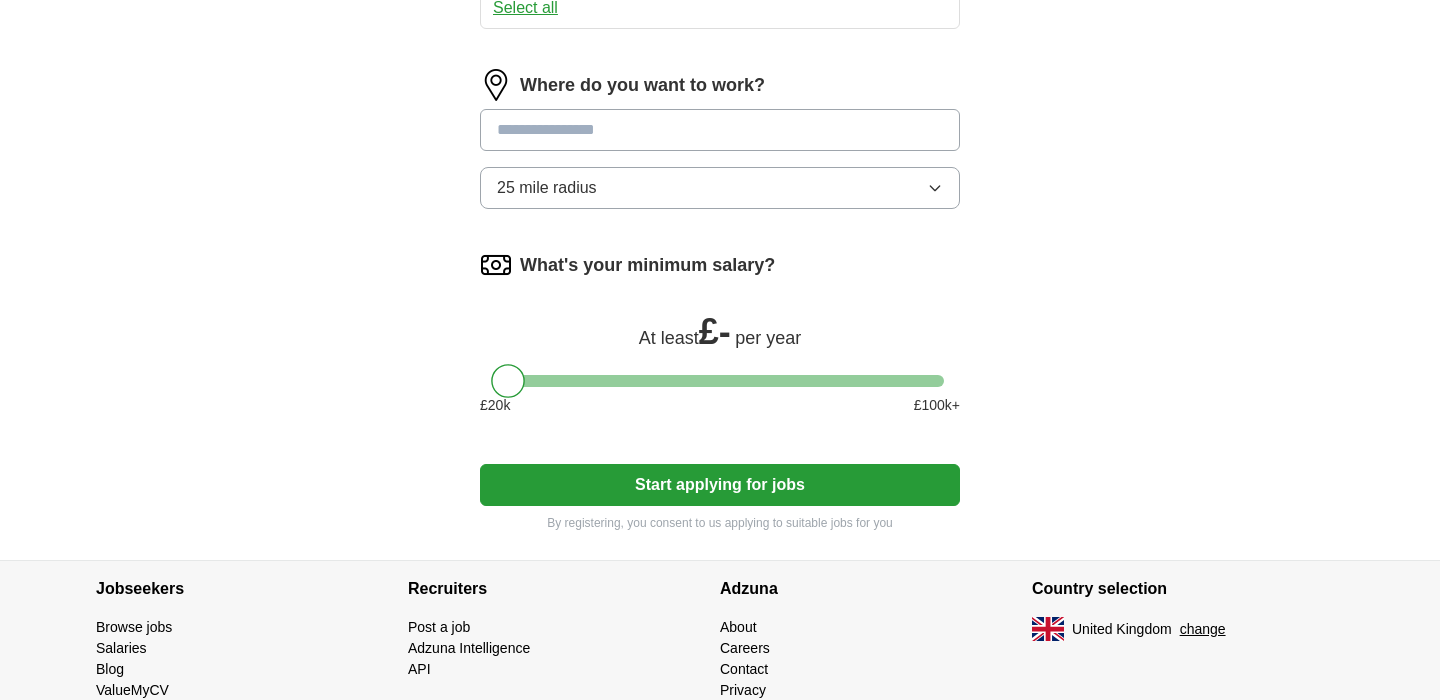 scroll, scrollTop: 1020, scrollLeft: 0, axis: vertical 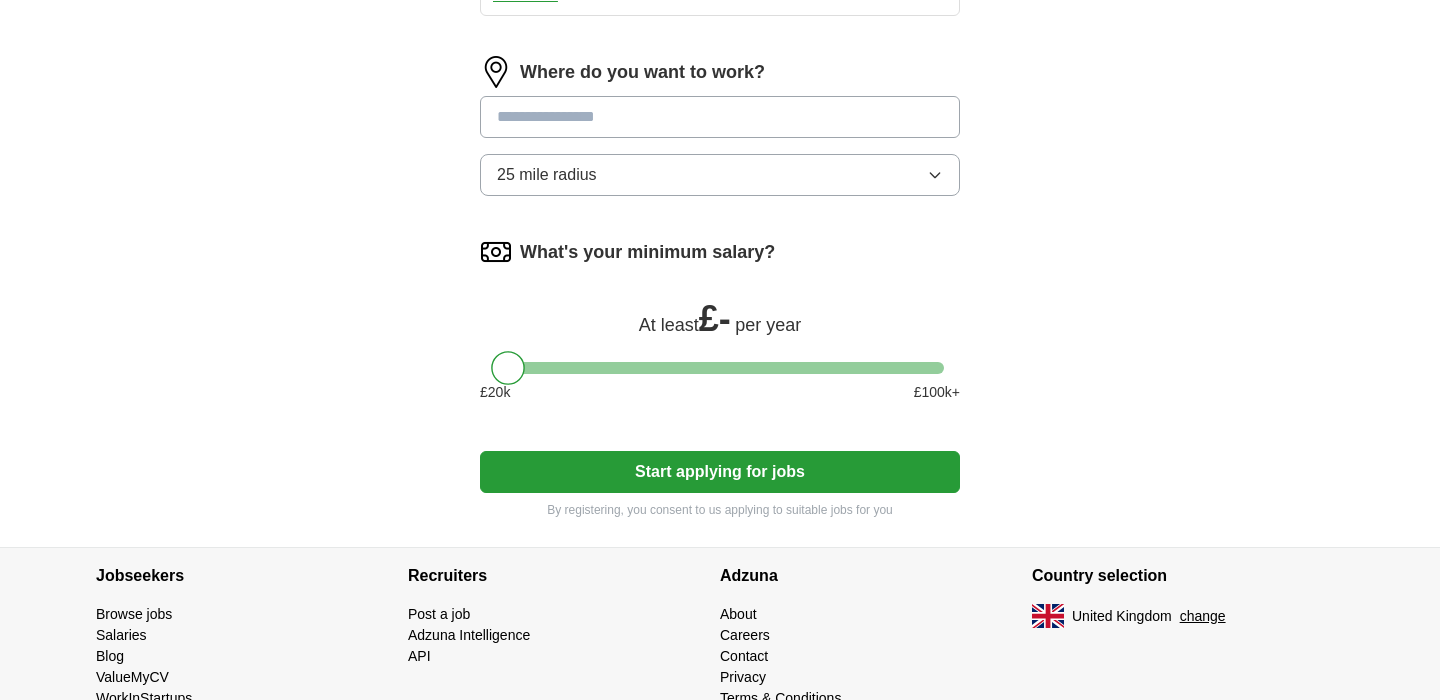 click at bounding box center [720, 117] 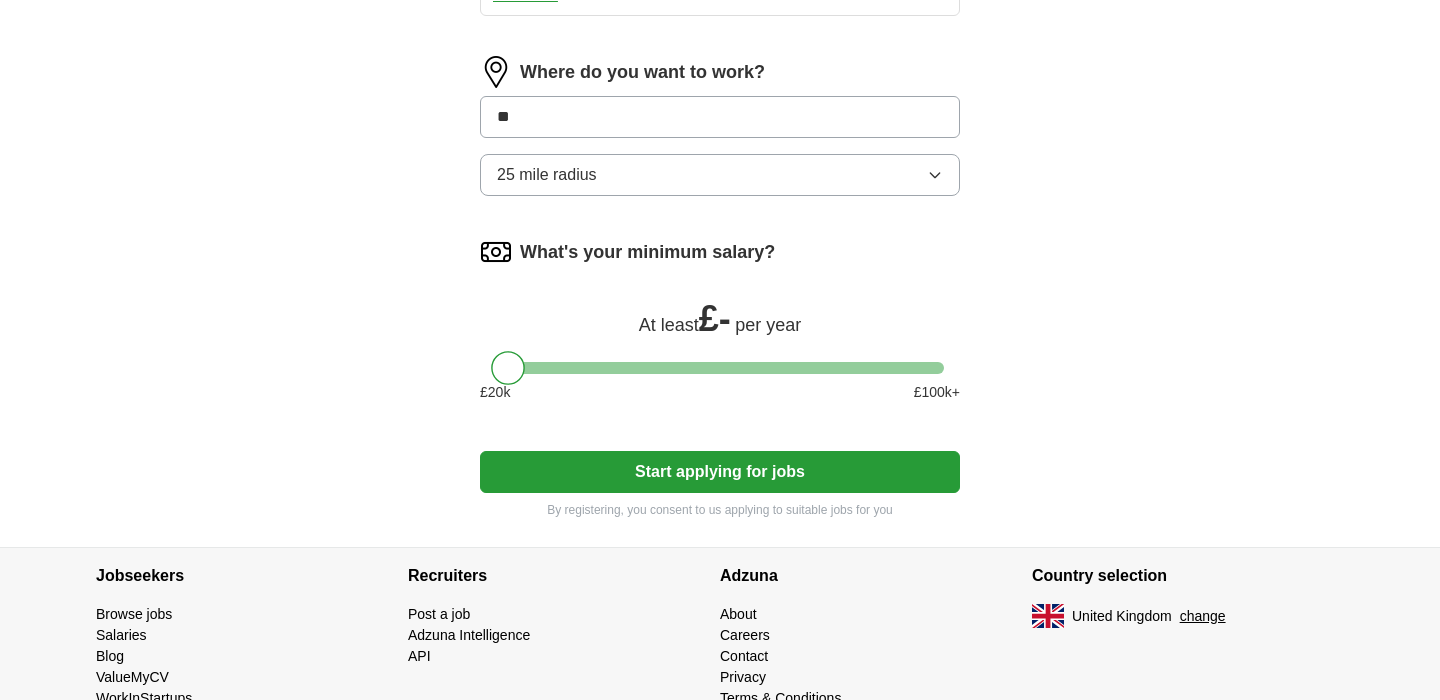 type on "***" 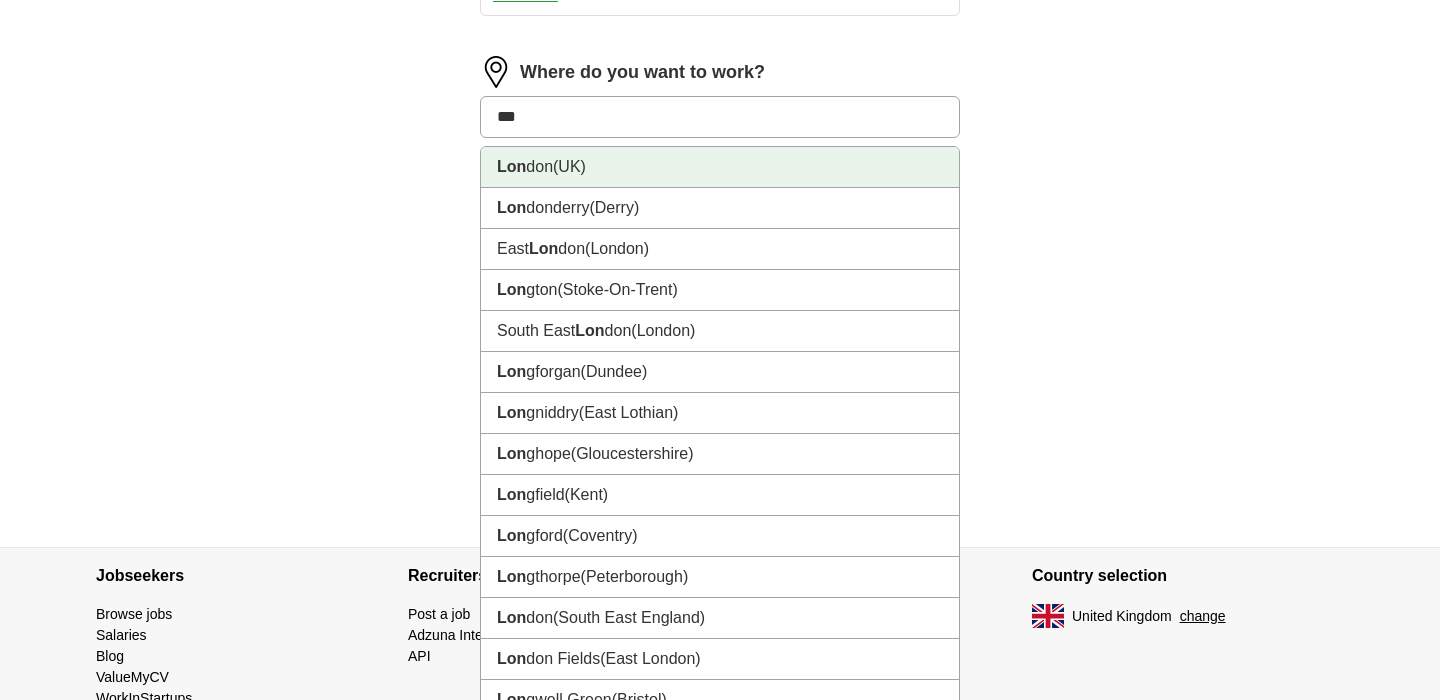click on "(UK)" at bounding box center [569, 166] 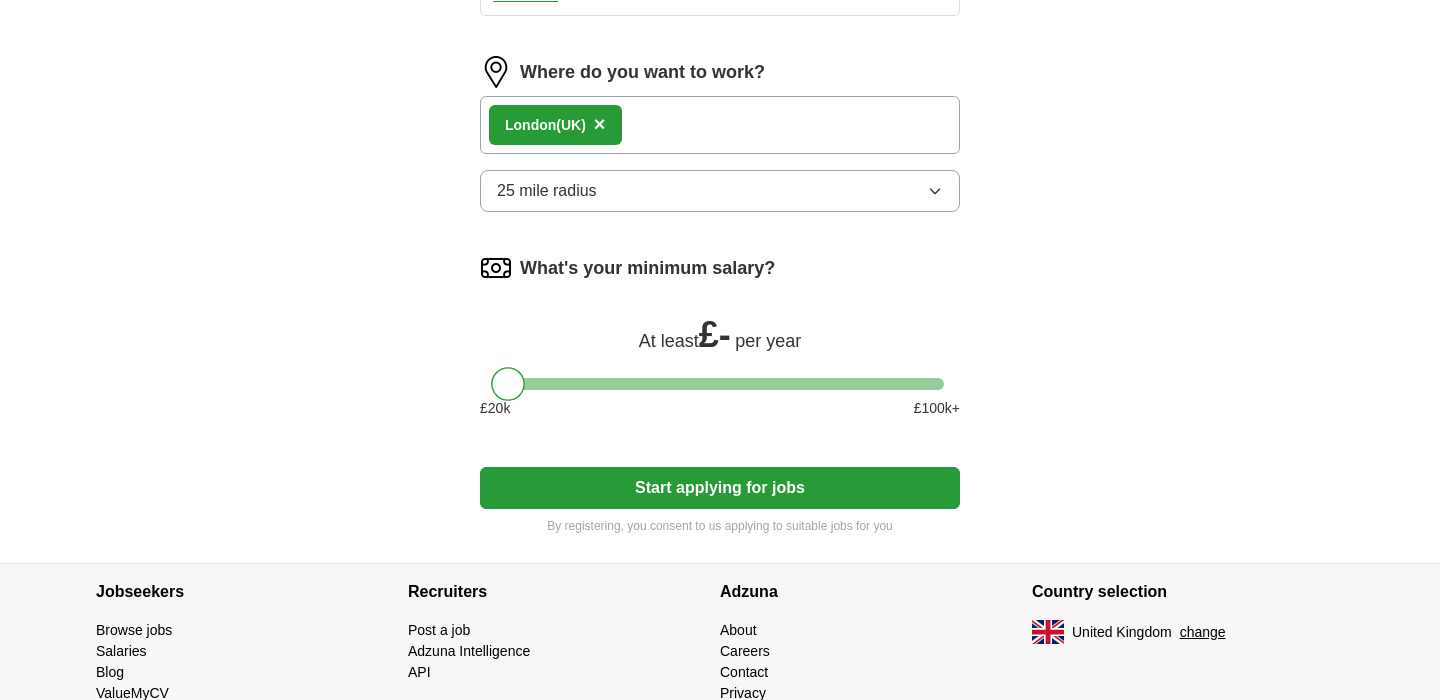 click on "ApplyIQ Let  ApplyIQ  do the hard work of searching and applying for jobs. Just tell us what you're looking for, and we'll do the rest. Select a CV [FIRST] [LAST] CV.pdf [DATE], [TIME] Upload a different  CV By uploading your  CV  you agree to our   T&Cs   and   Privacy Notice . First Name ****** Last Name ****** What job are you looking for? Enter or select a minimum of 3 job titles (4-8 recommended) Video Editor + Videographer + VFX Artist + Director + Cinematographer + Creative Producer + Content Creator + Post-Production Specialist + Filmmaker + Select all Where do you want to work? Lon don  (UK) × 25 mile radius What's your minimum salary? At least  £ -   per year £ 20 k £ 100 k+ Start applying for jobs By registering, you consent to us applying to suitable jobs for you" at bounding box center [720, -198] 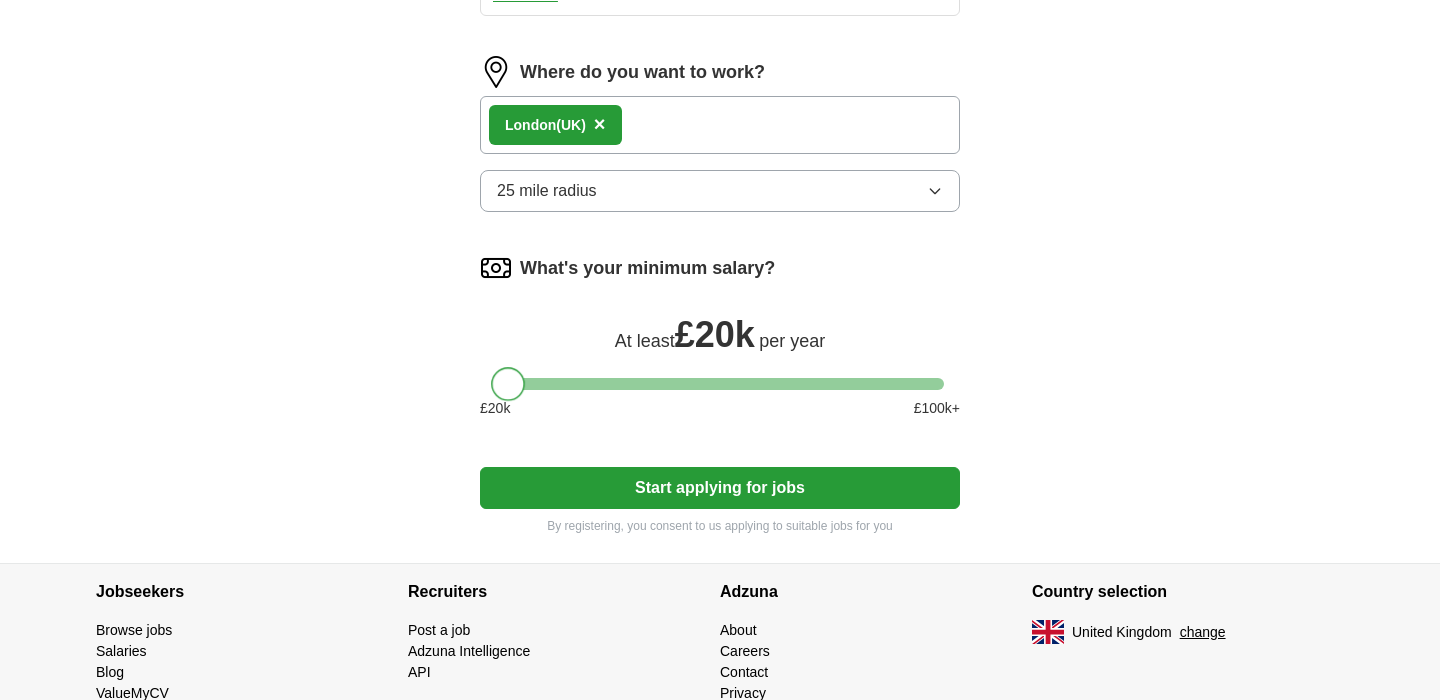 drag, startPoint x: 507, startPoint y: 391, endPoint x: 448, endPoint y: 389, distance: 59.03389 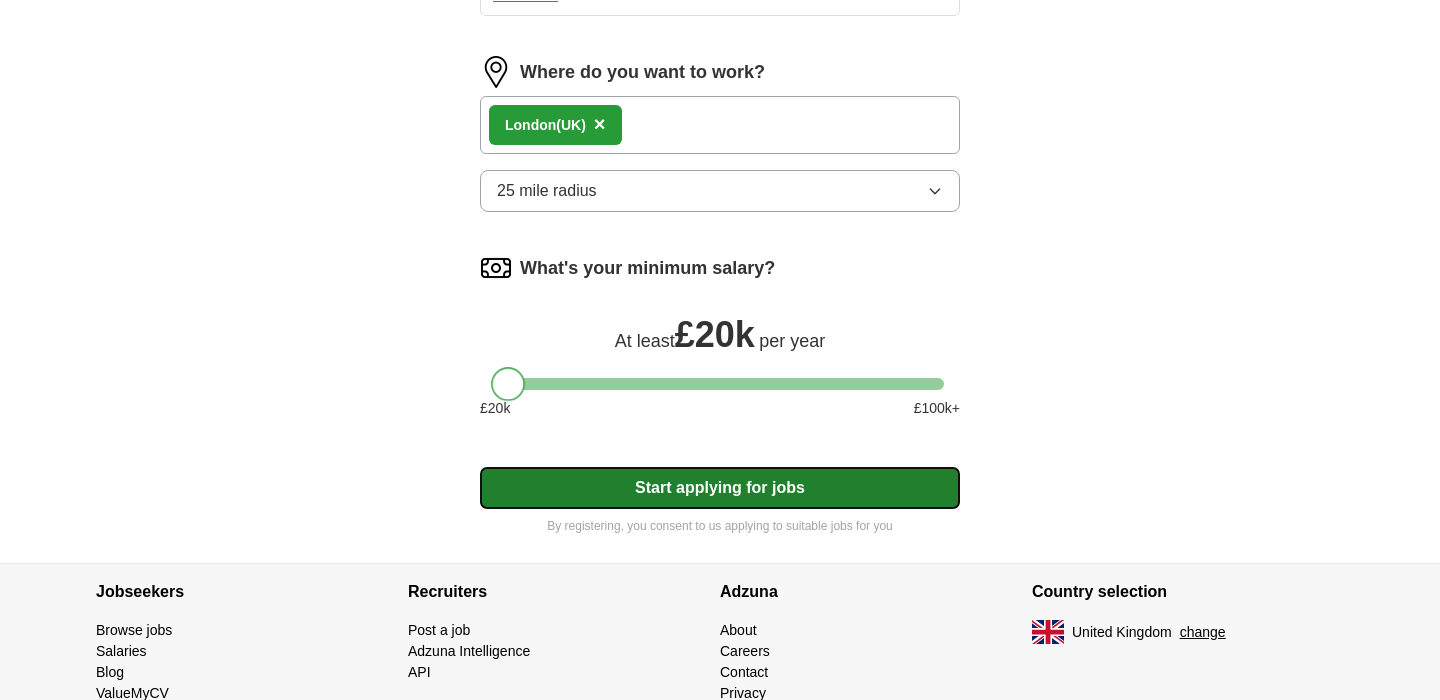 click on "Start applying for jobs" at bounding box center [720, 488] 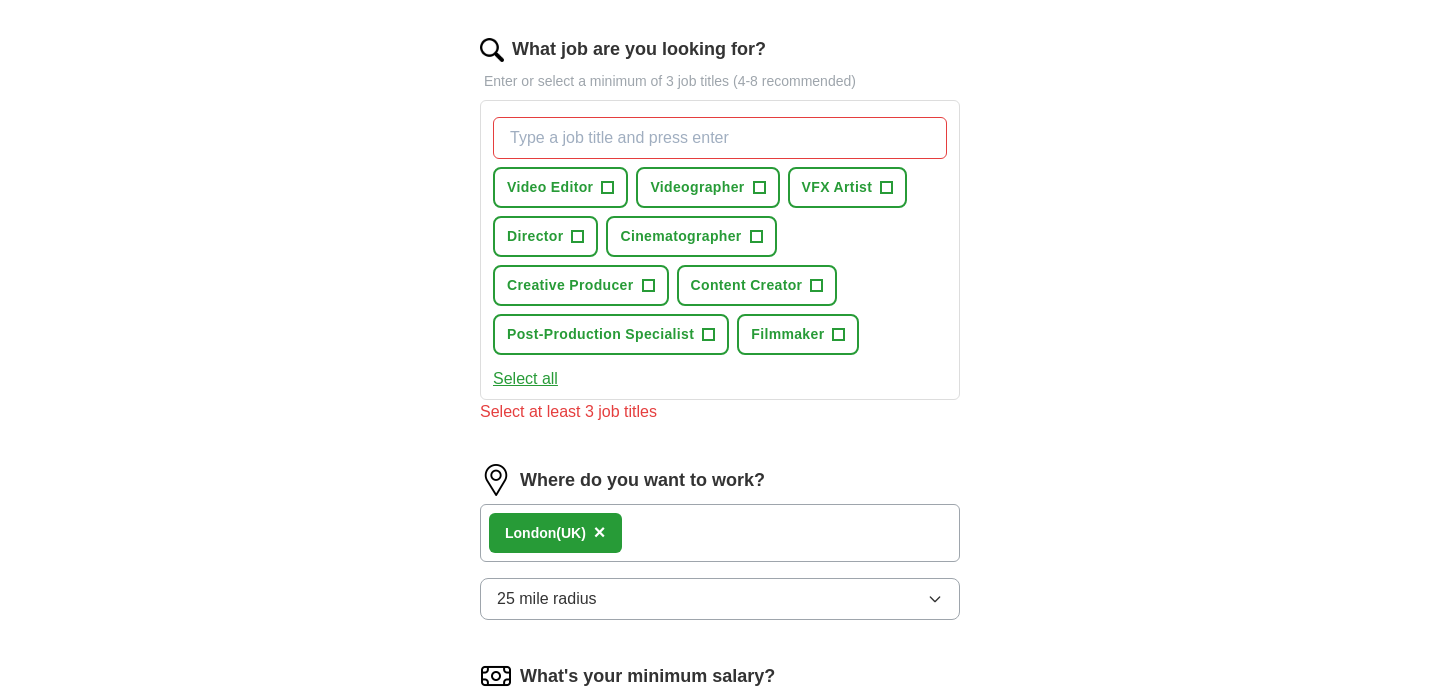 scroll, scrollTop: 633, scrollLeft: 0, axis: vertical 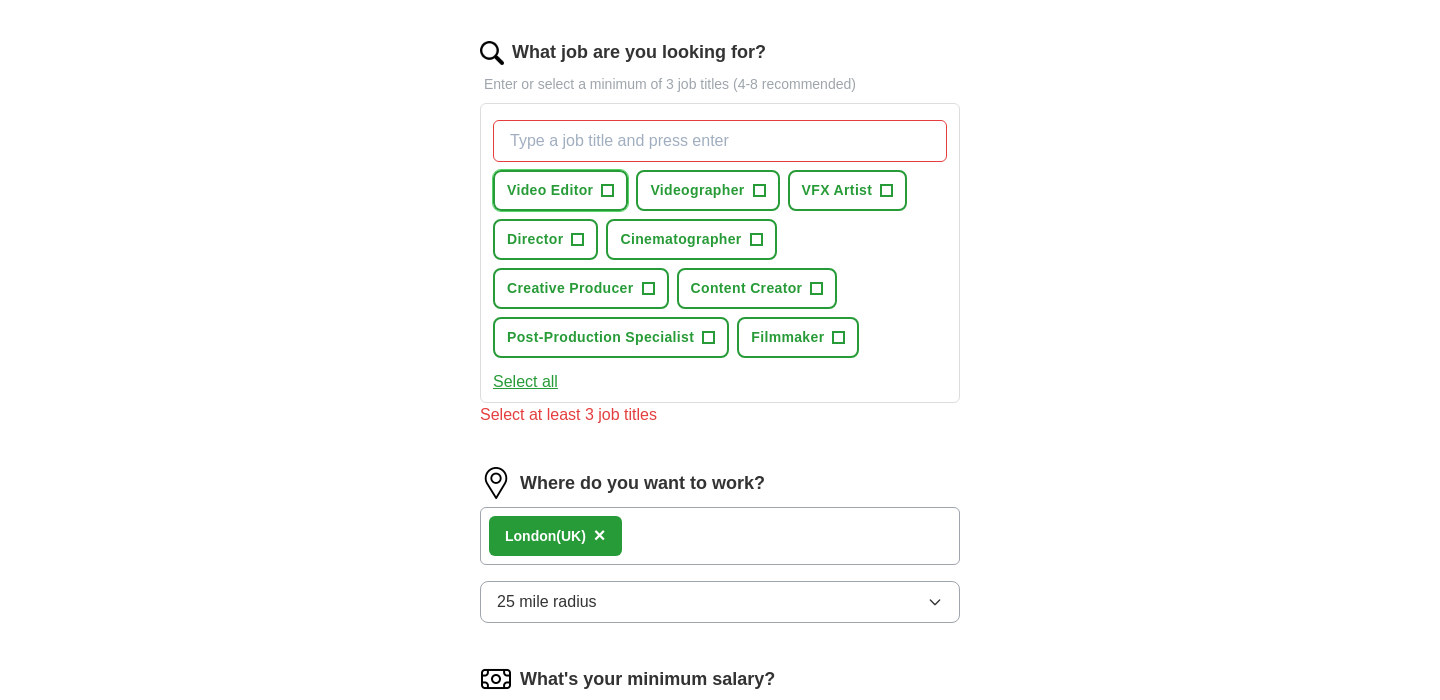 click on "Video Editor" at bounding box center (550, 190) 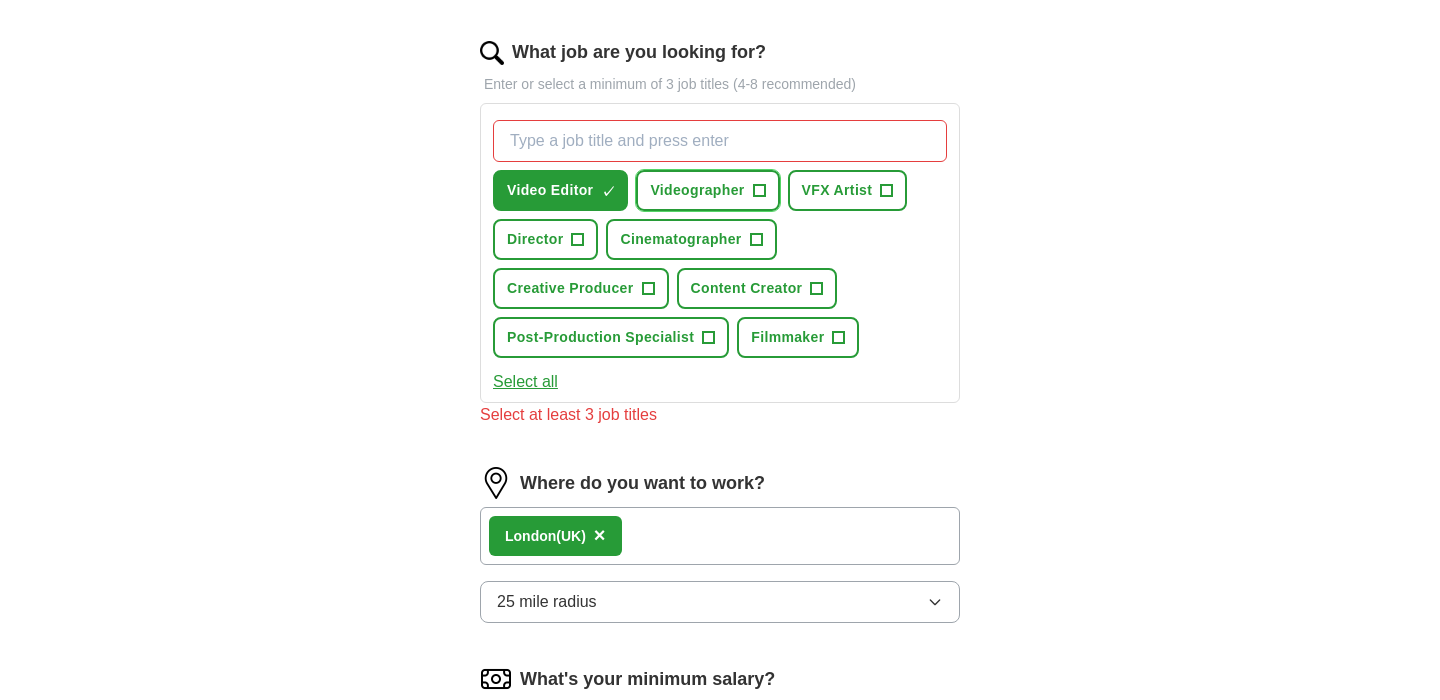 click on "Videographer" at bounding box center (697, 190) 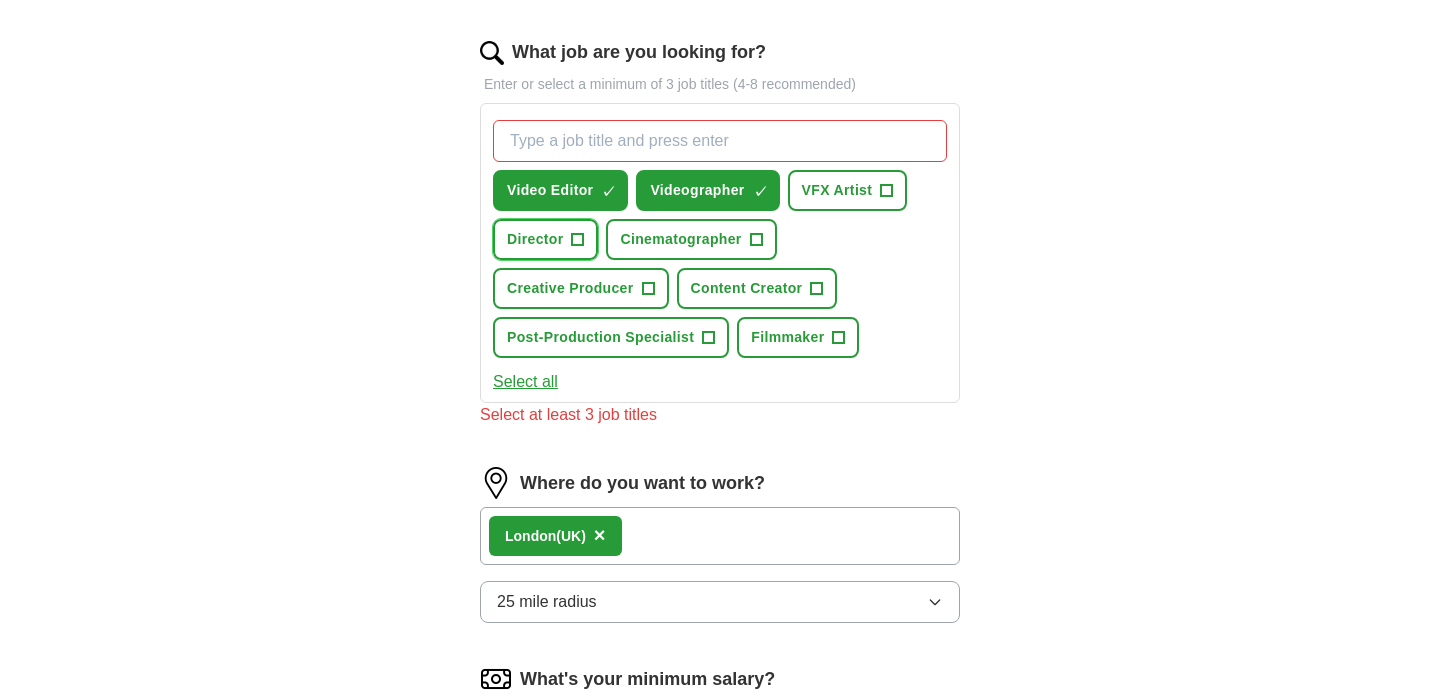 click on "Director" at bounding box center (535, 239) 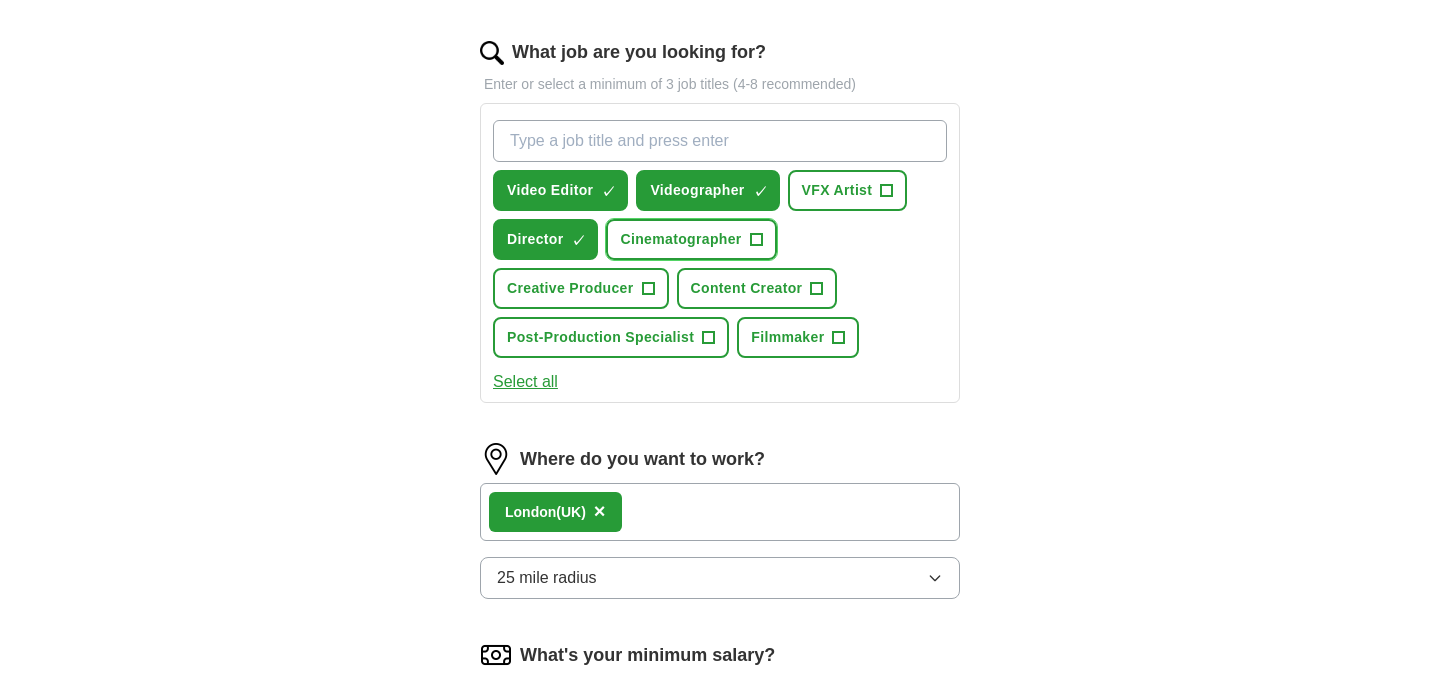 drag, startPoint x: 679, startPoint y: 242, endPoint x: 643, endPoint y: 254, distance: 37.94733 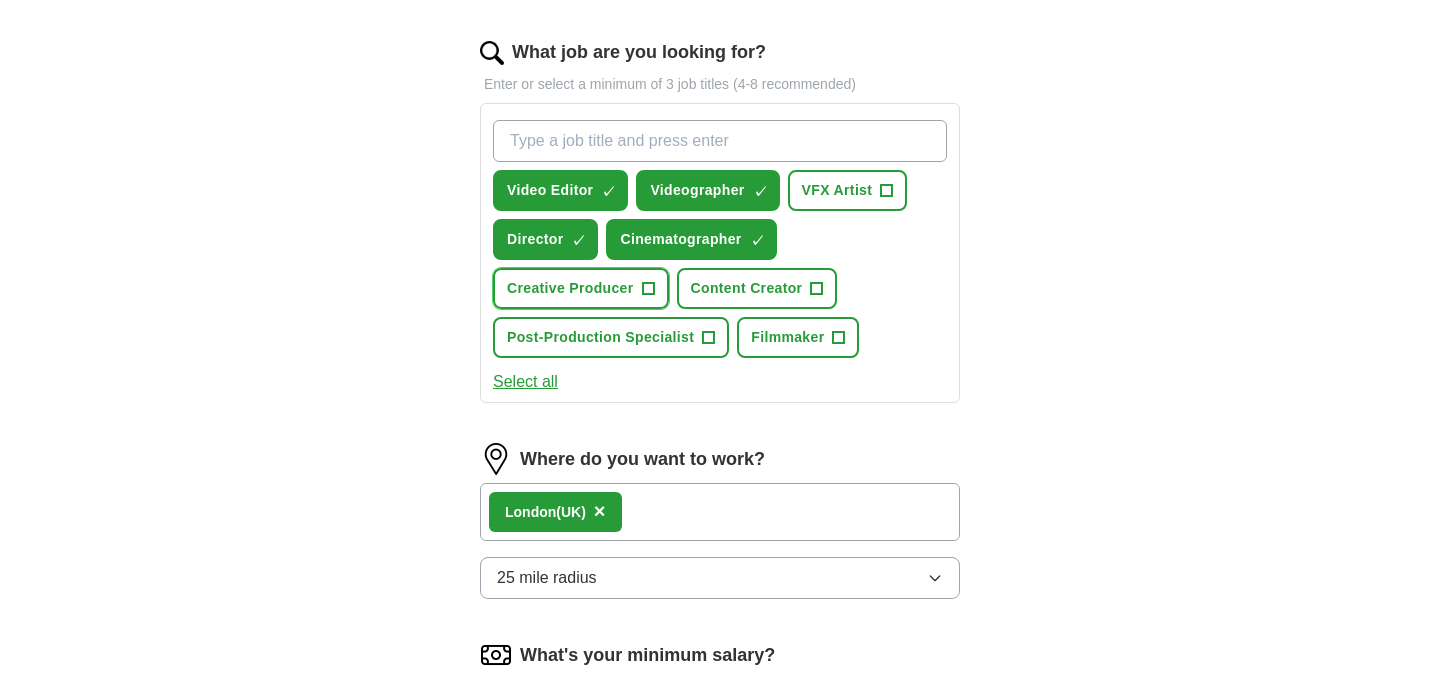 click on "Creative Producer" at bounding box center [570, 288] 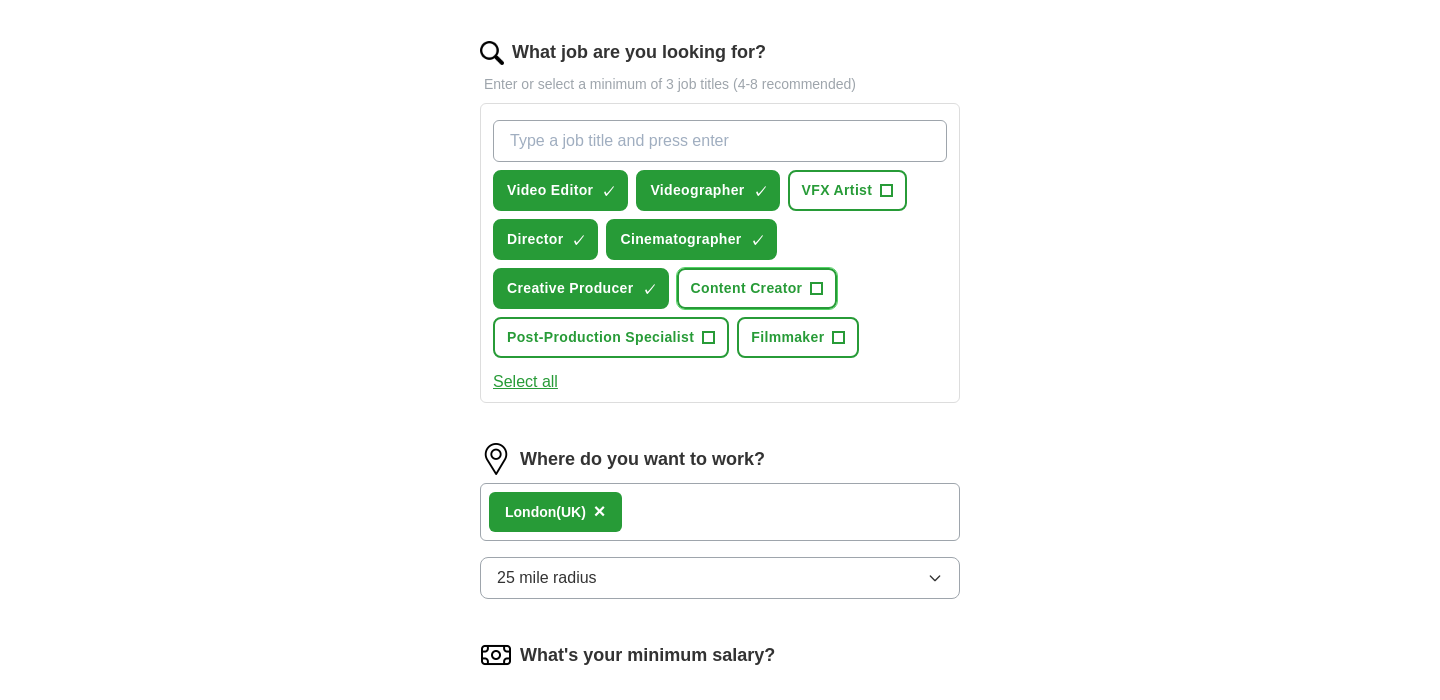 click on "Content Creator" at bounding box center (747, 288) 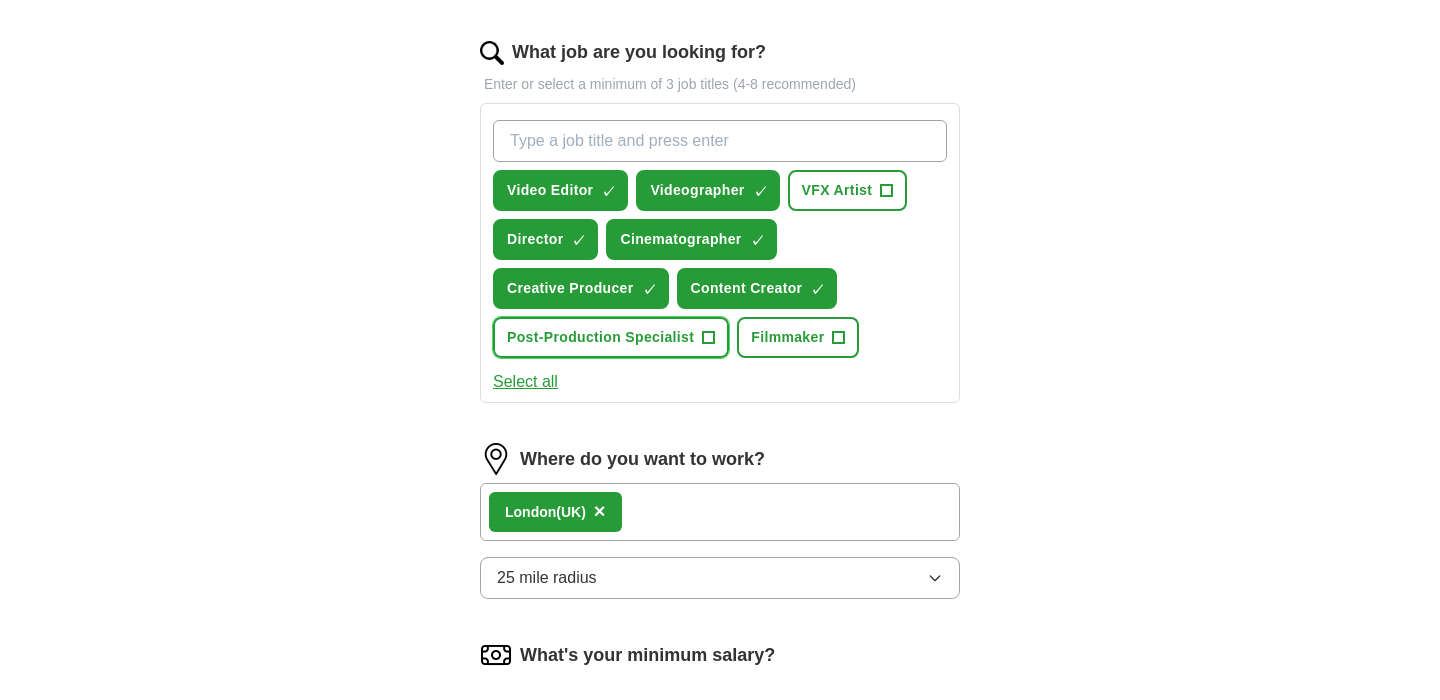 click on "Post-Production Specialist" at bounding box center [600, 337] 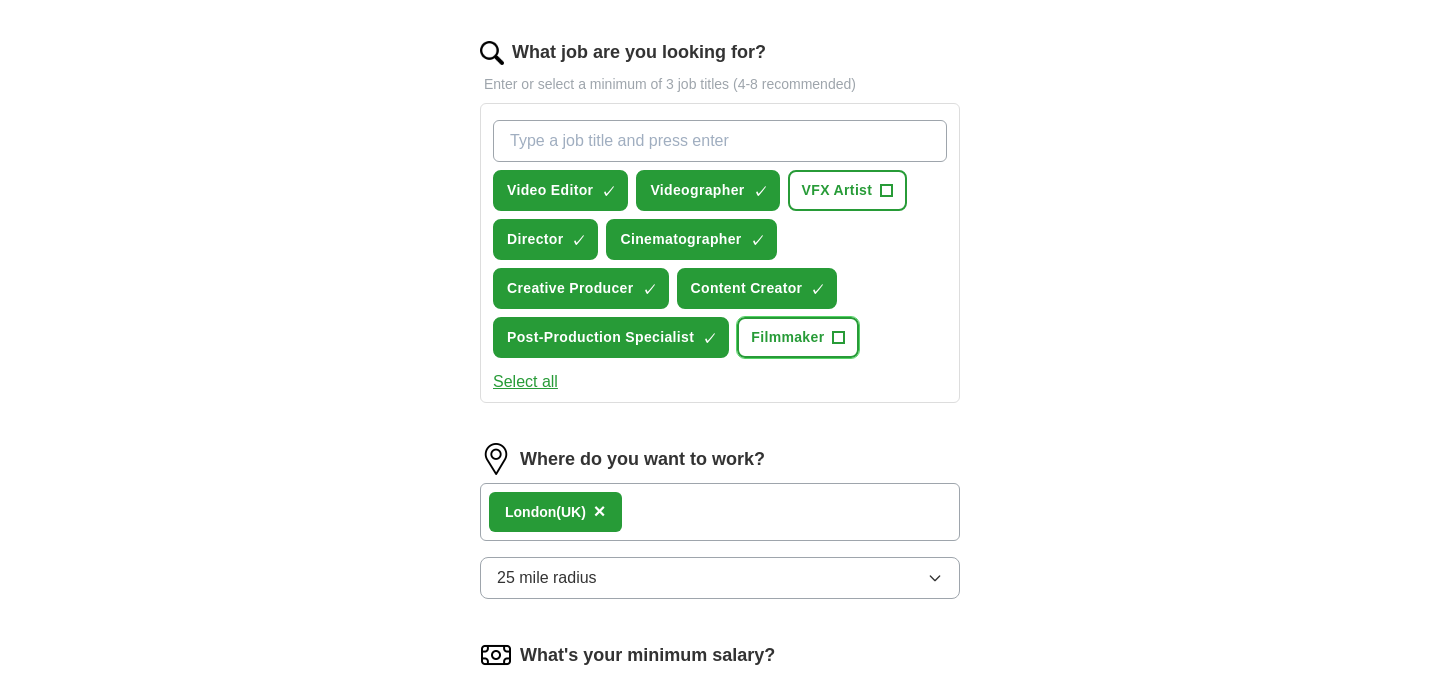 click on "Filmmaker" at bounding box center [787, 337] 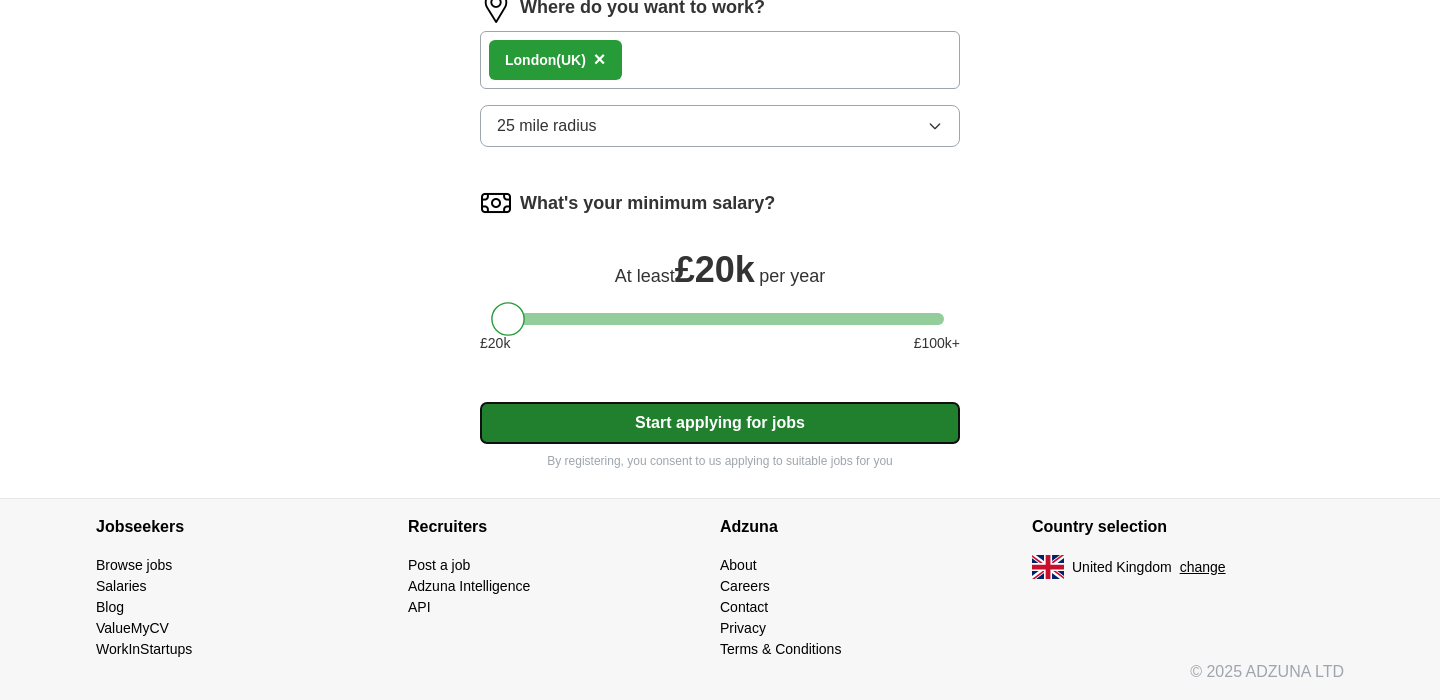 click on "Start applying for jobs" at bounding box center [720, 423] 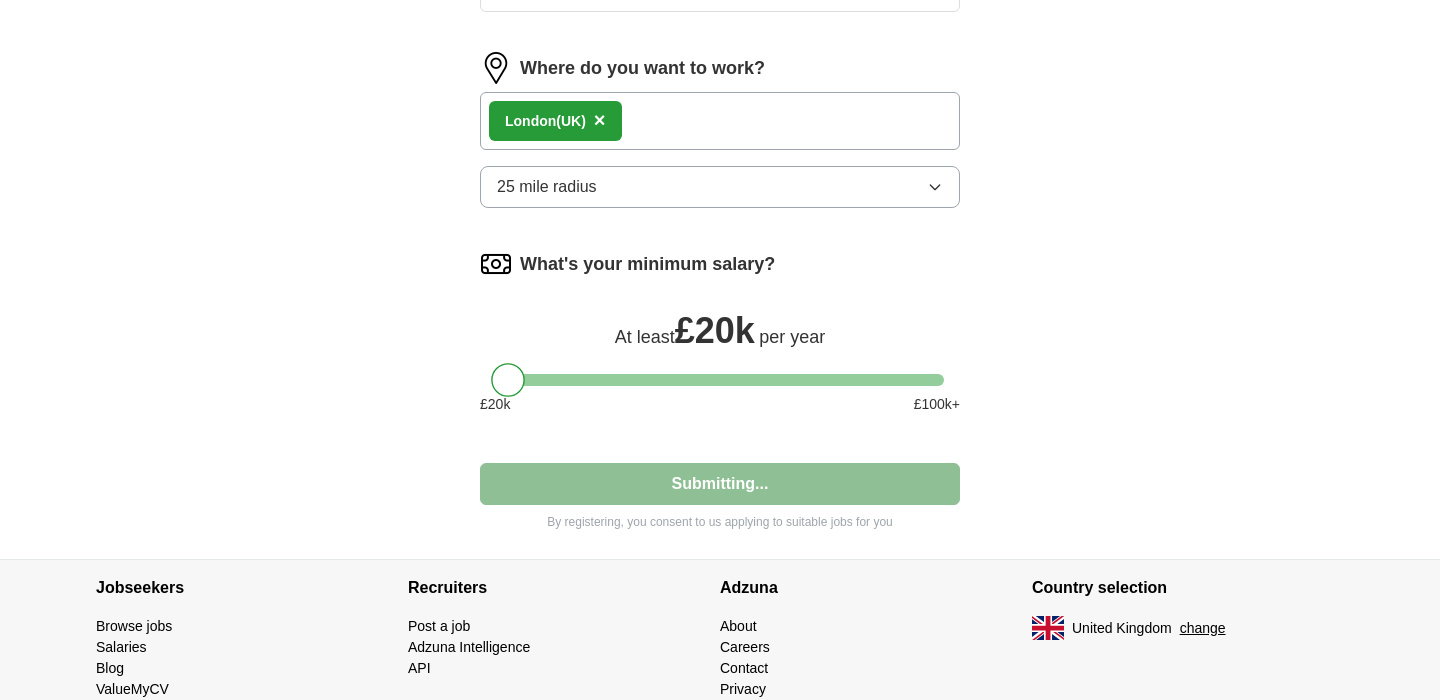 select on "**" 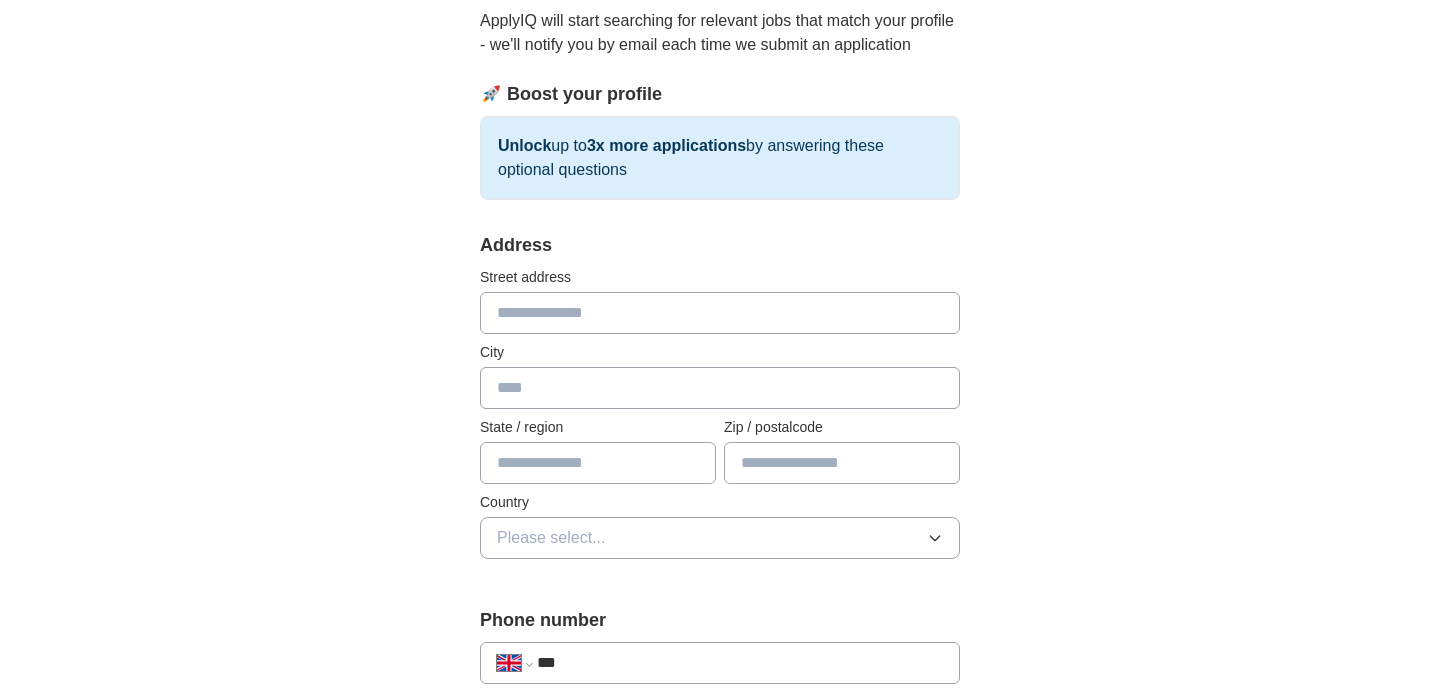 scroll, scrollTop: 233, scrollLeft: 0, axis: vertical 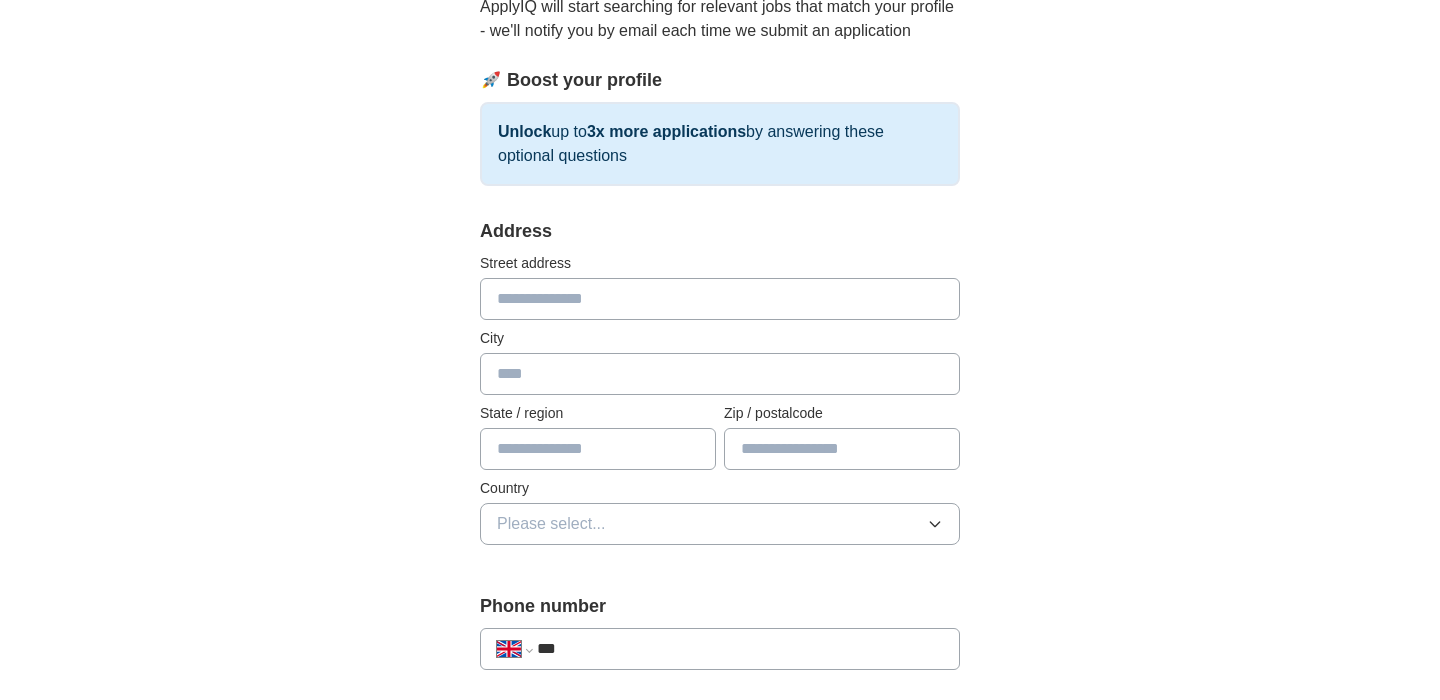click at bounding box center (720, 299) 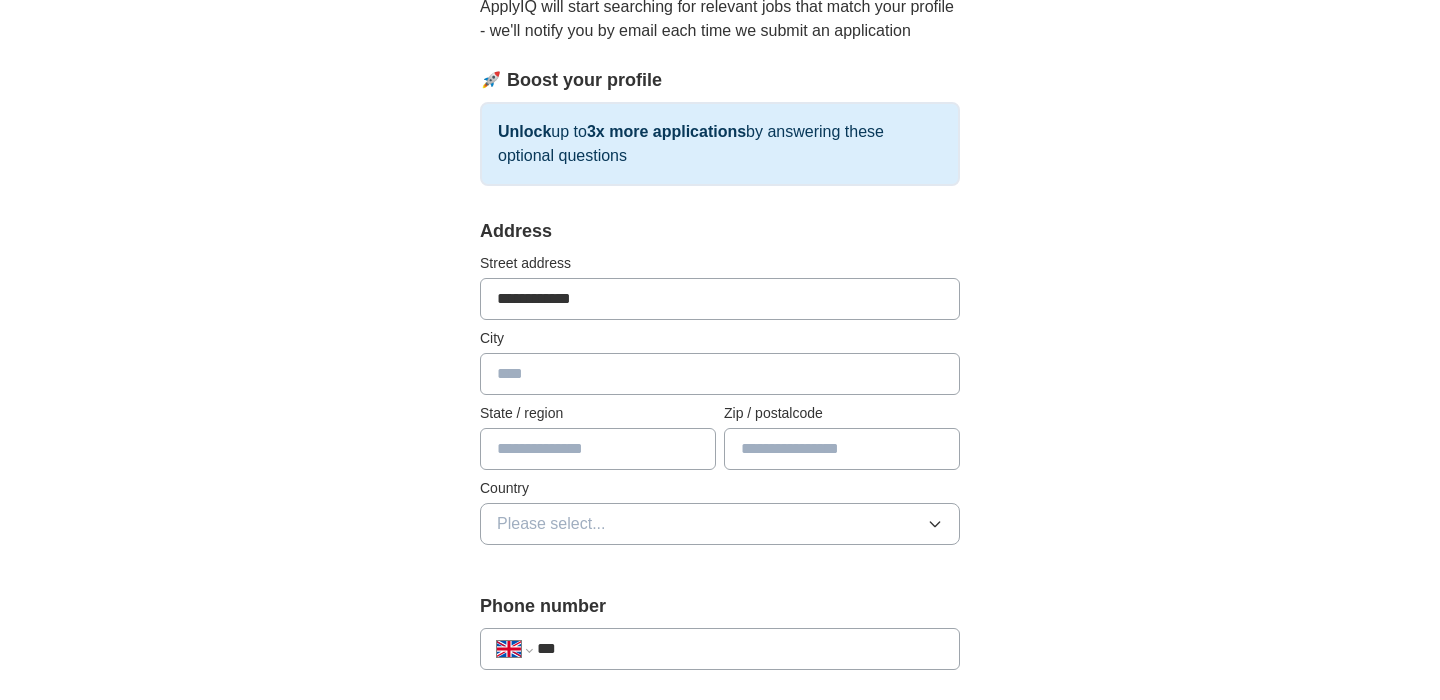 type on "******" 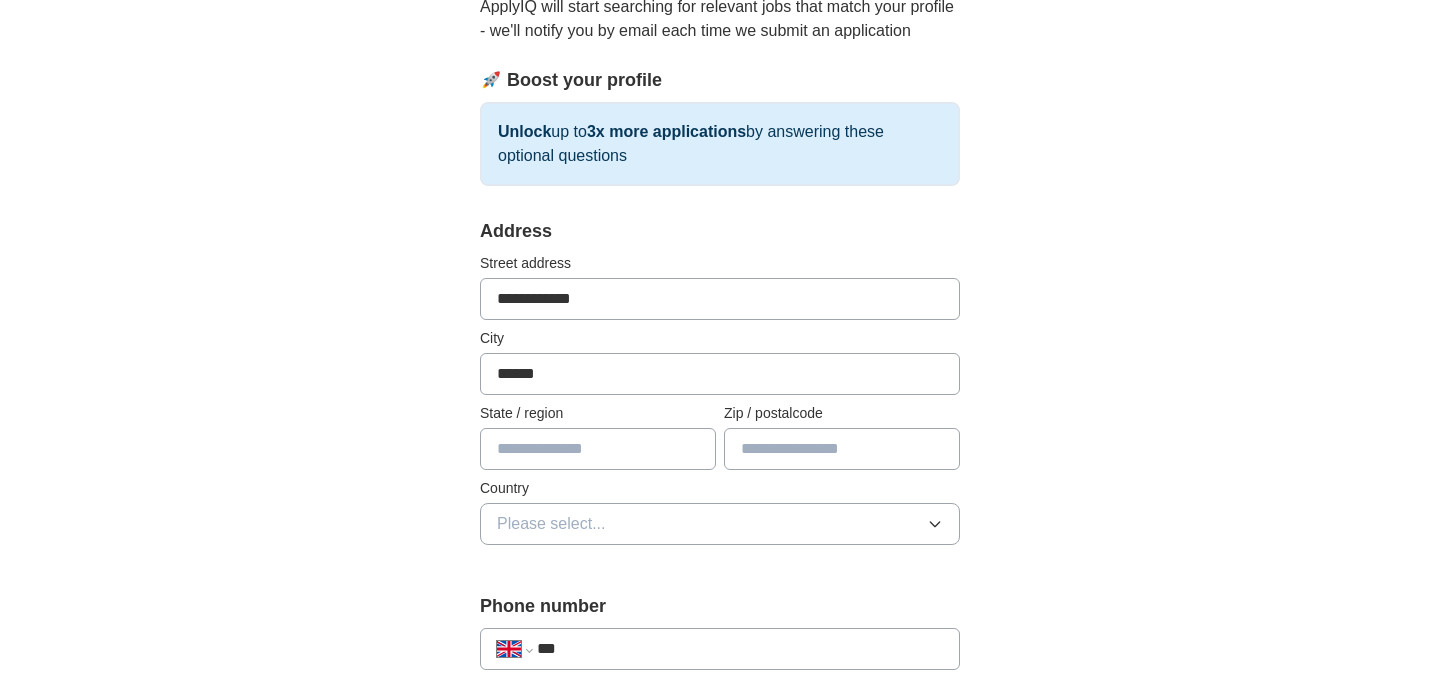 type on "**********" 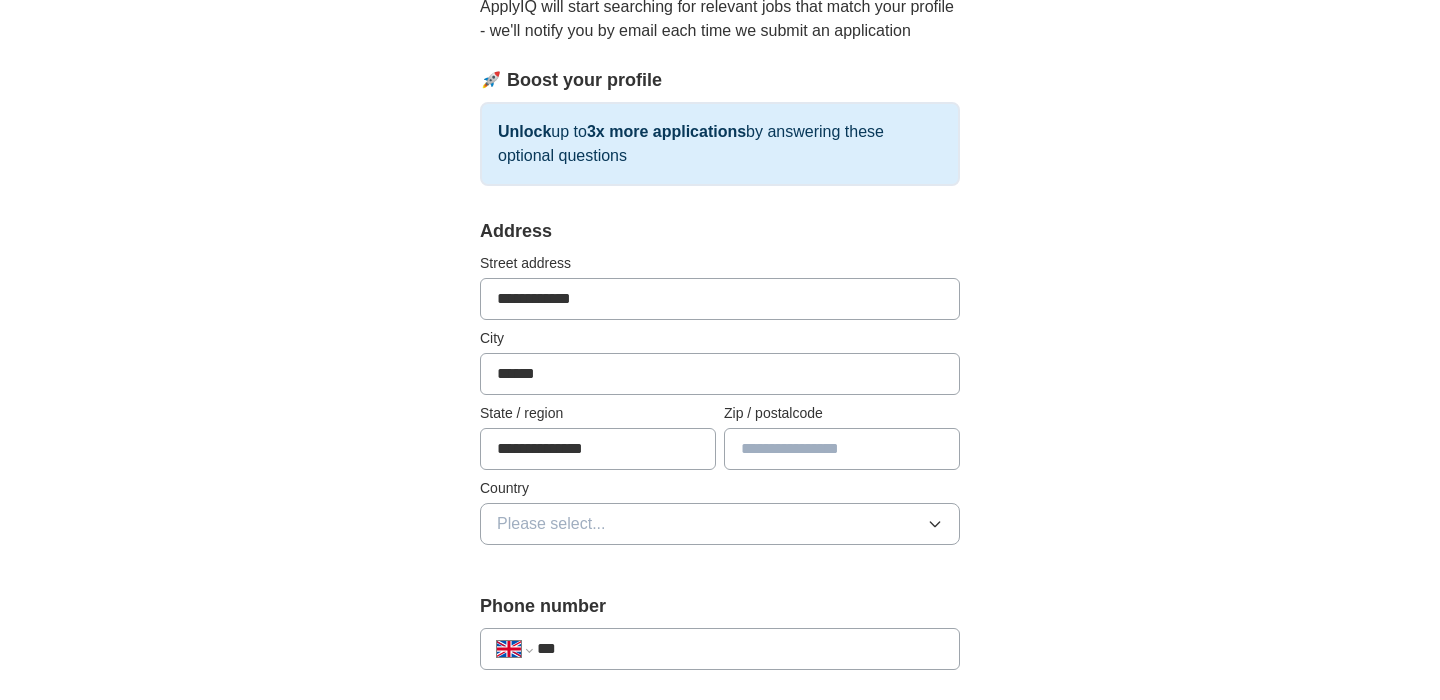 type on "******" 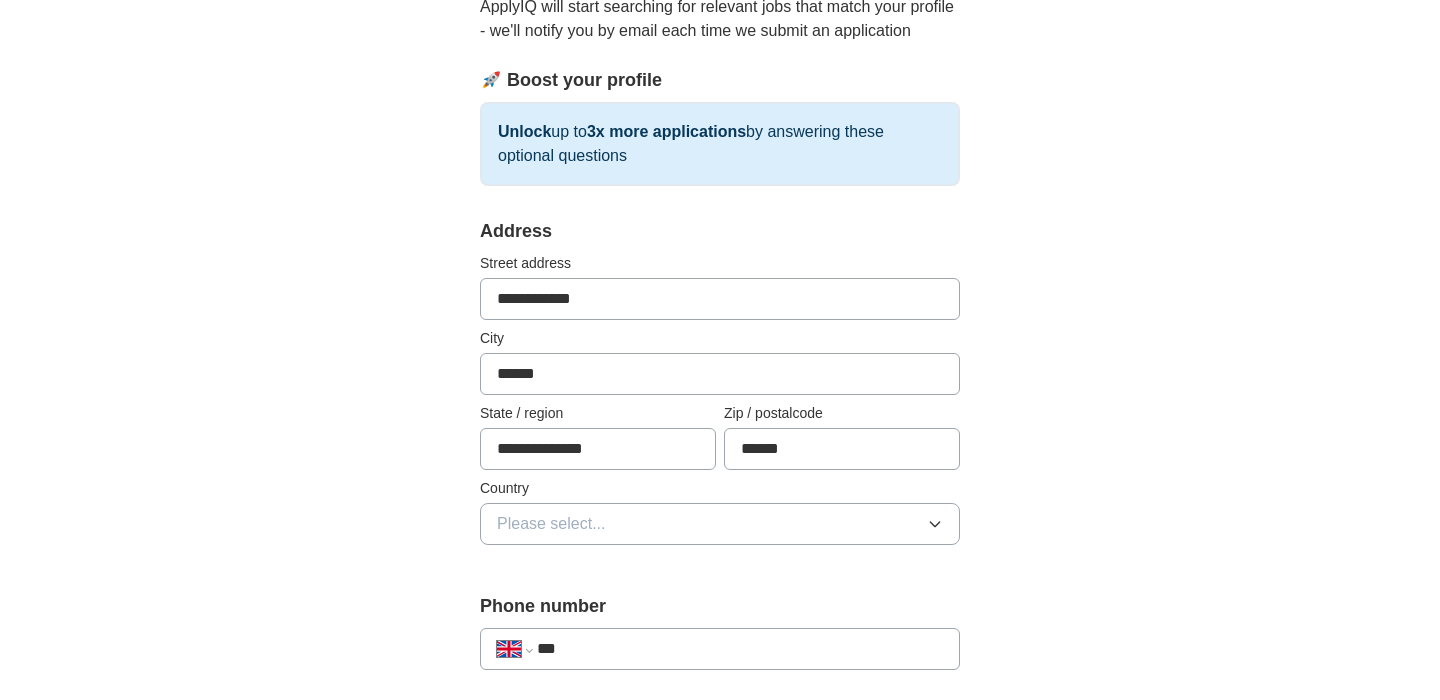 click on "**********" at bounding box center (720, 723) 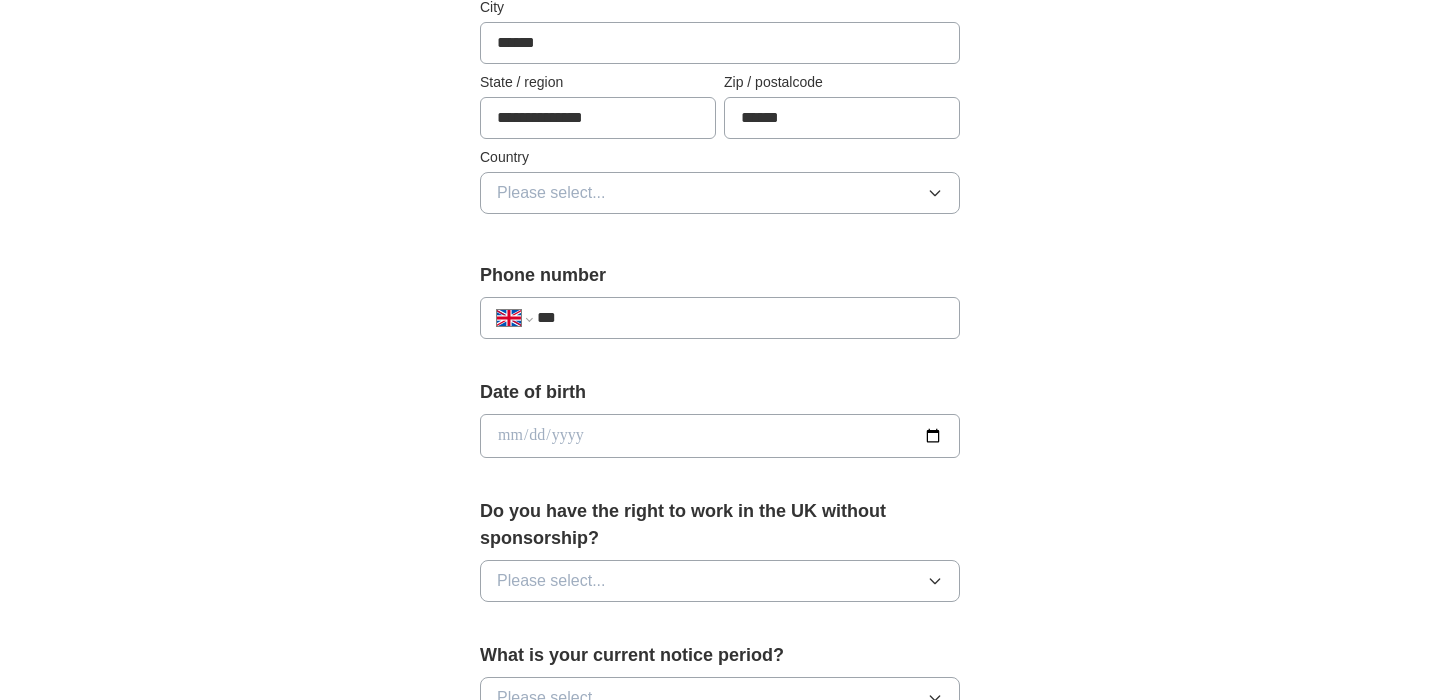 scroll, scrollTop: 573, scrollLeft: 0, axis: vertical 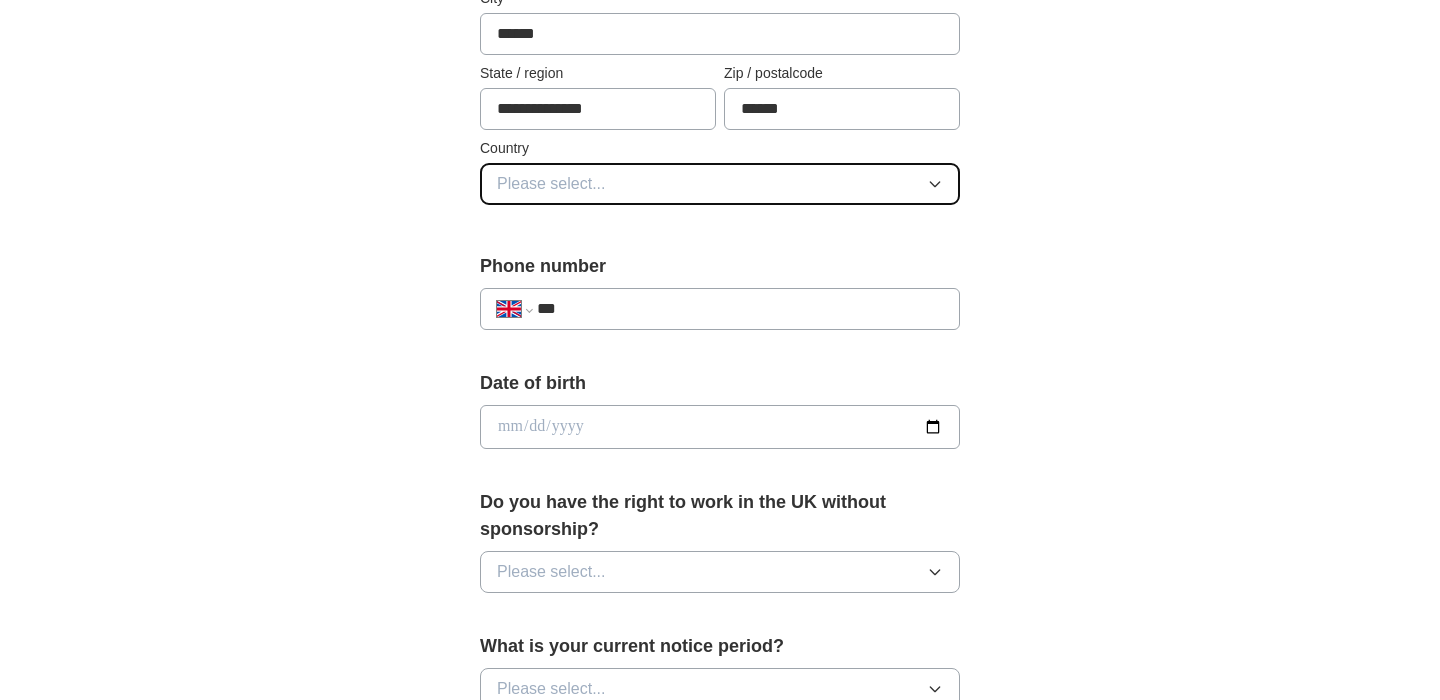 click on "Please select..." at bounding box center (720, 184) 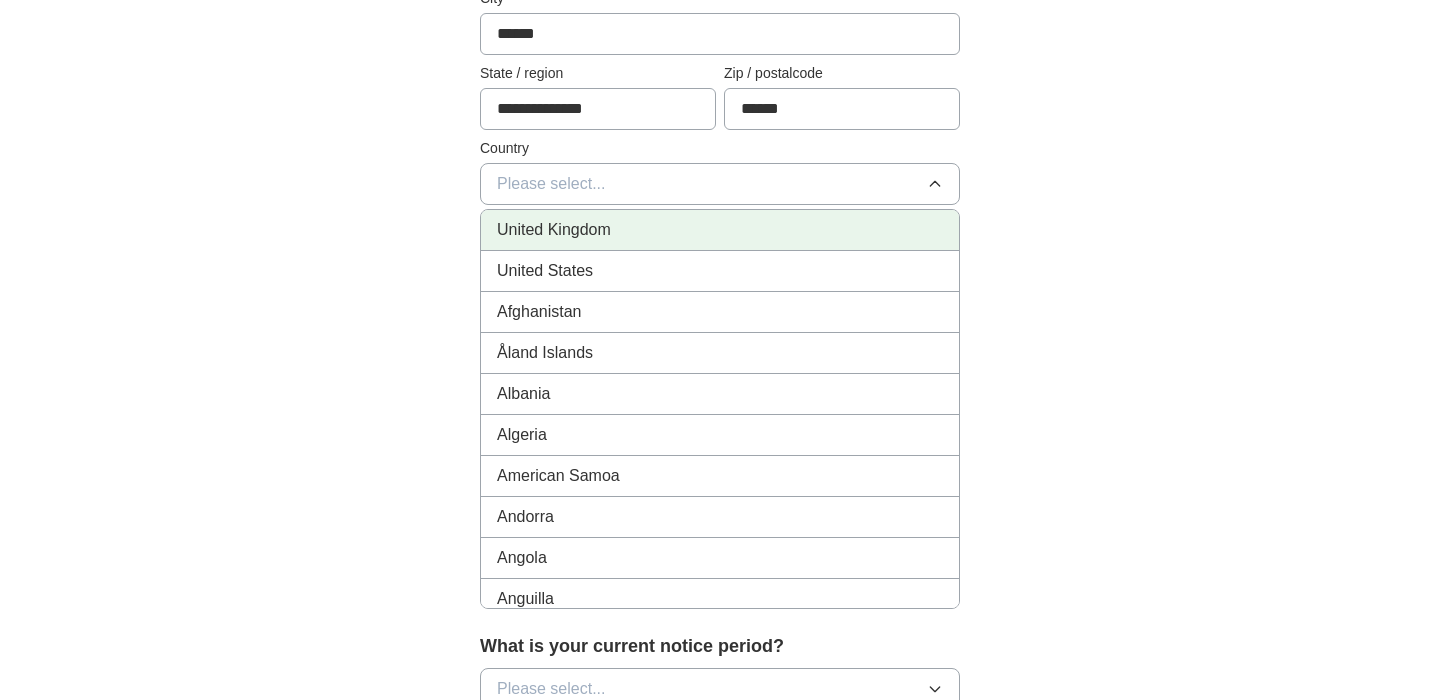 click on "United Kingdom" at bounding box center [720, 230] 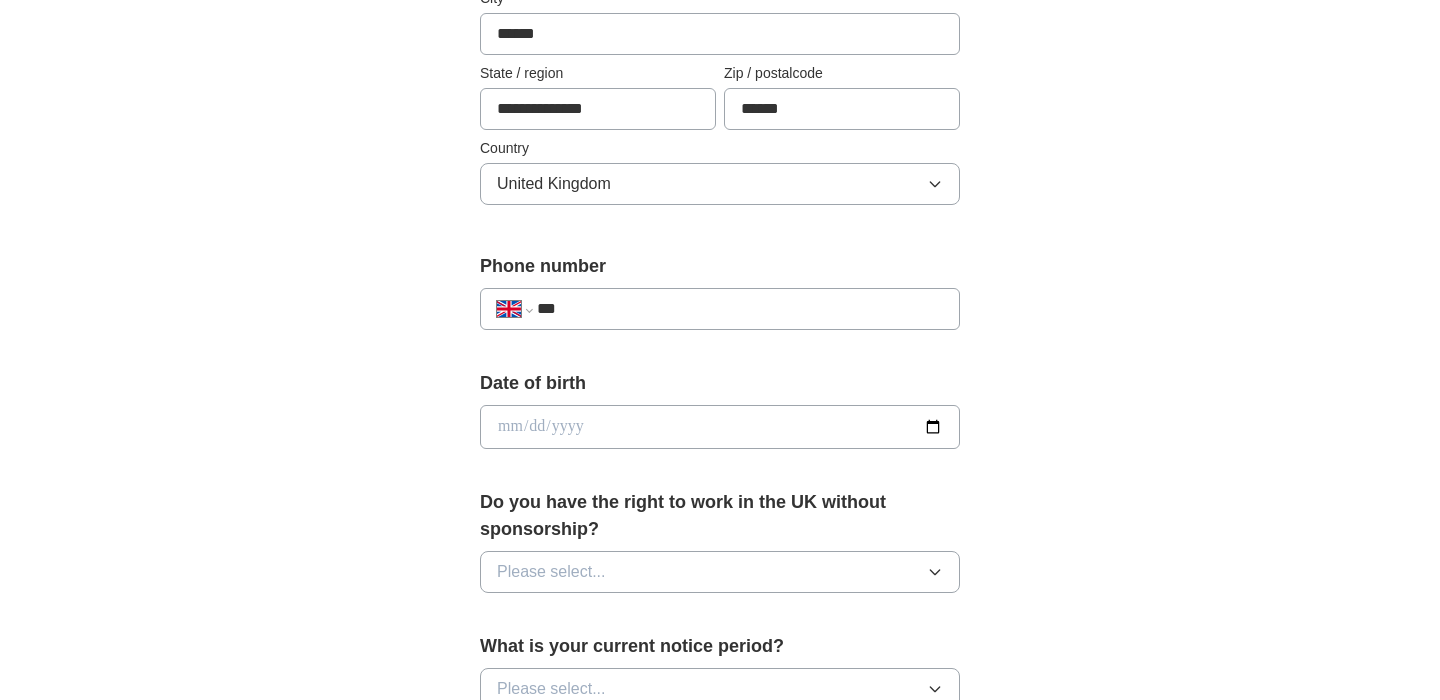 click on "***" at bounding box center (740, 309) 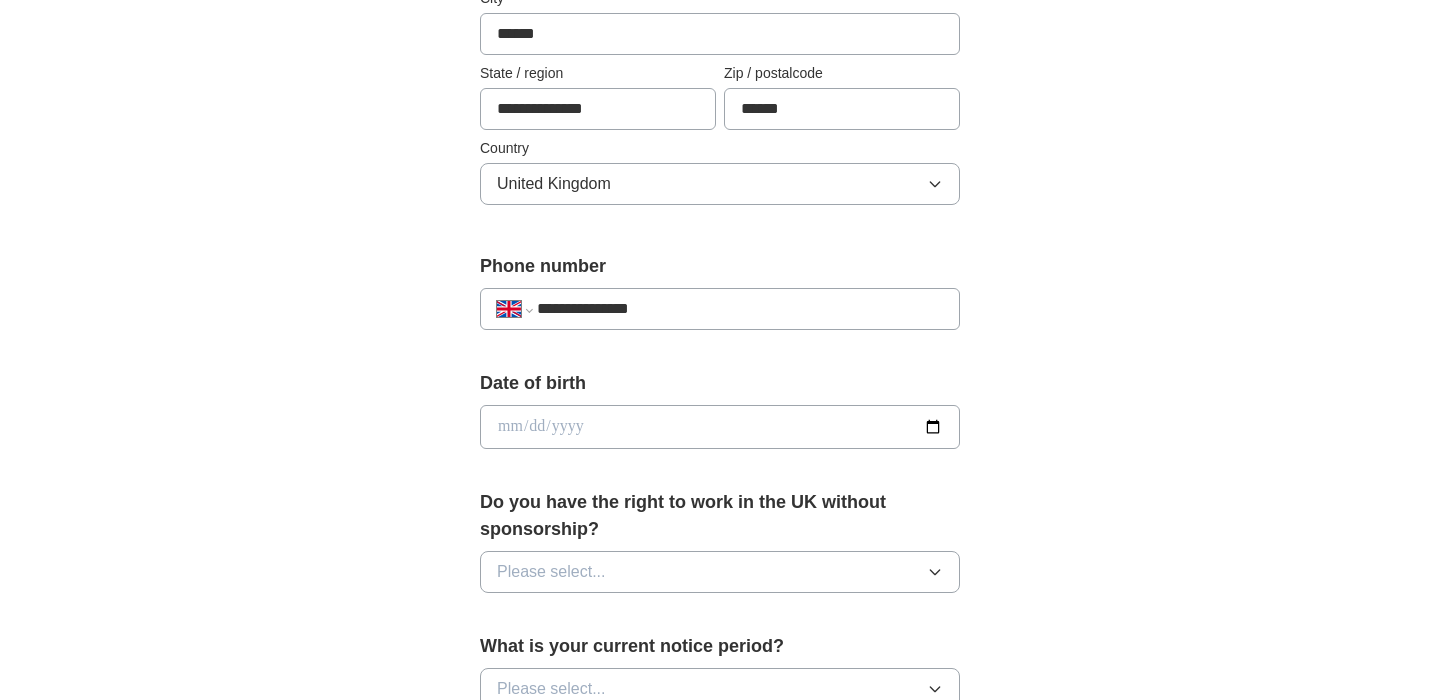 click at bounding box center (720, 427) 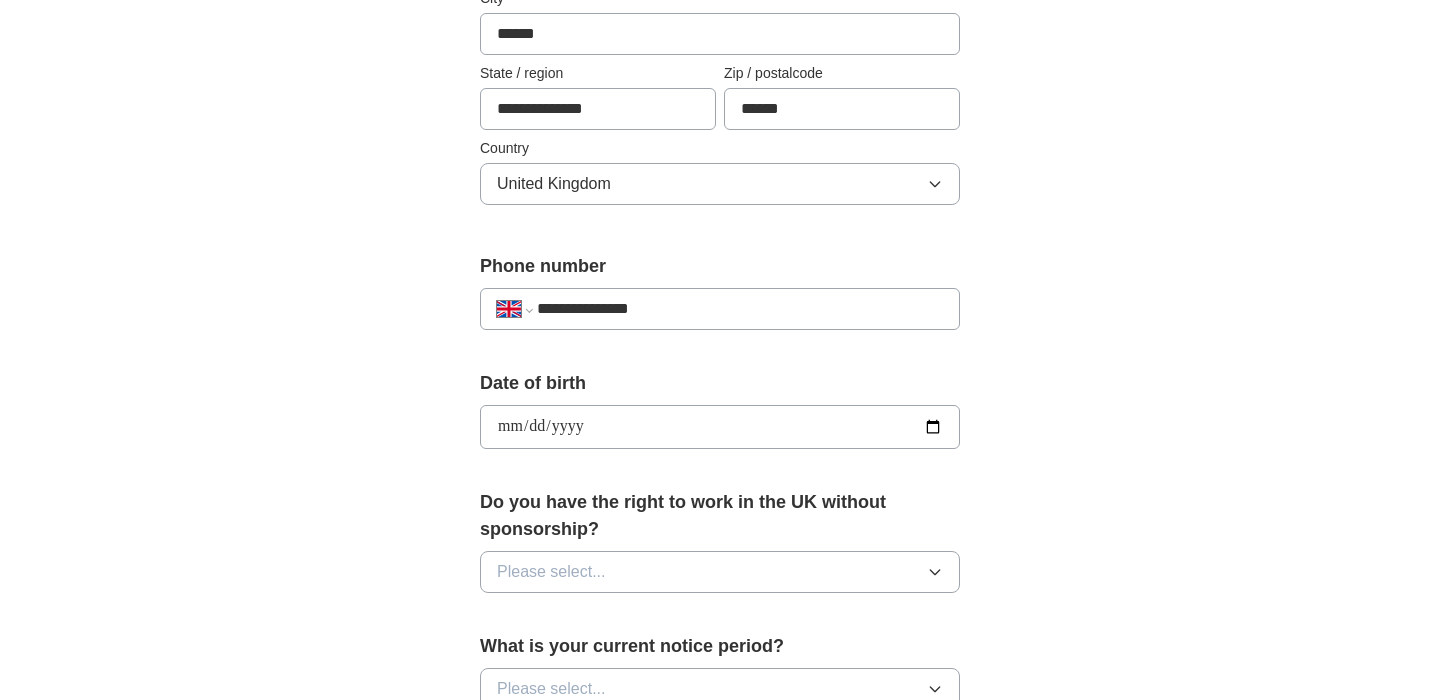 type on "**********" 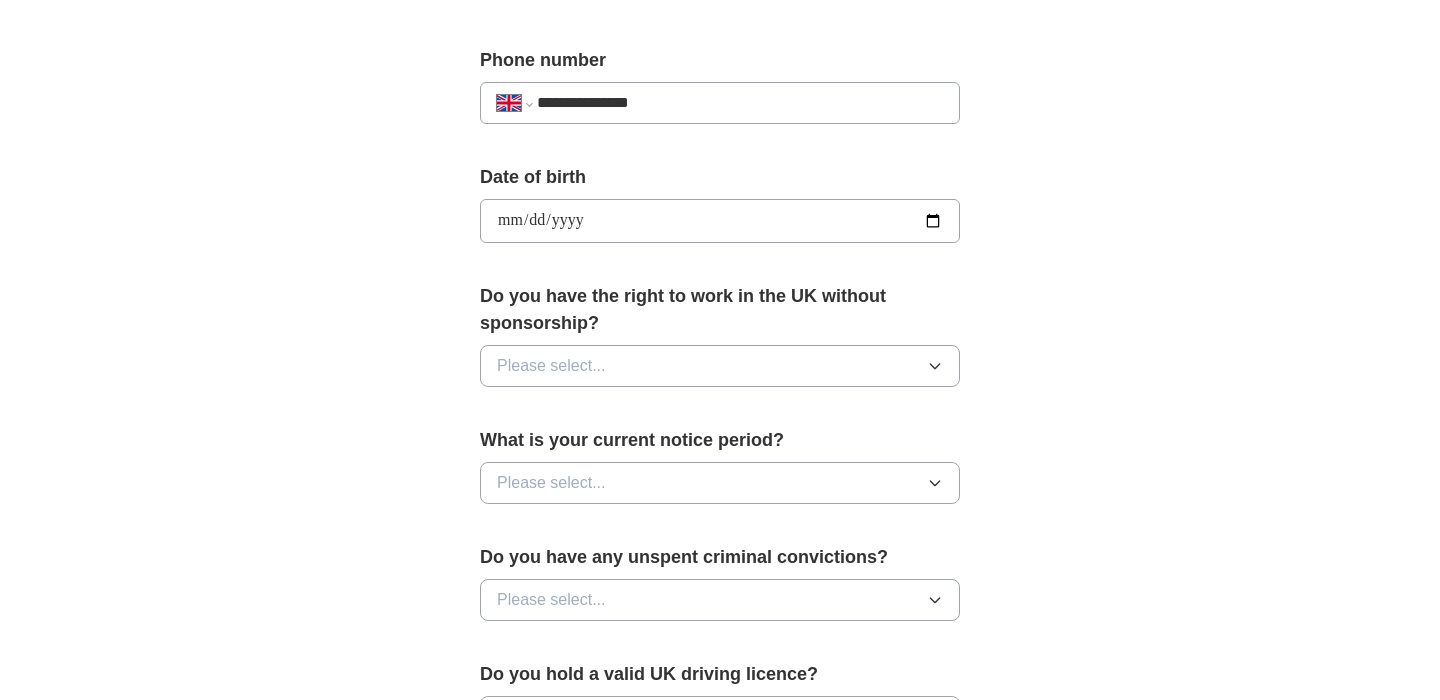 scroll, scrollTop: 789, scrollLeft: 0, axis: vertical 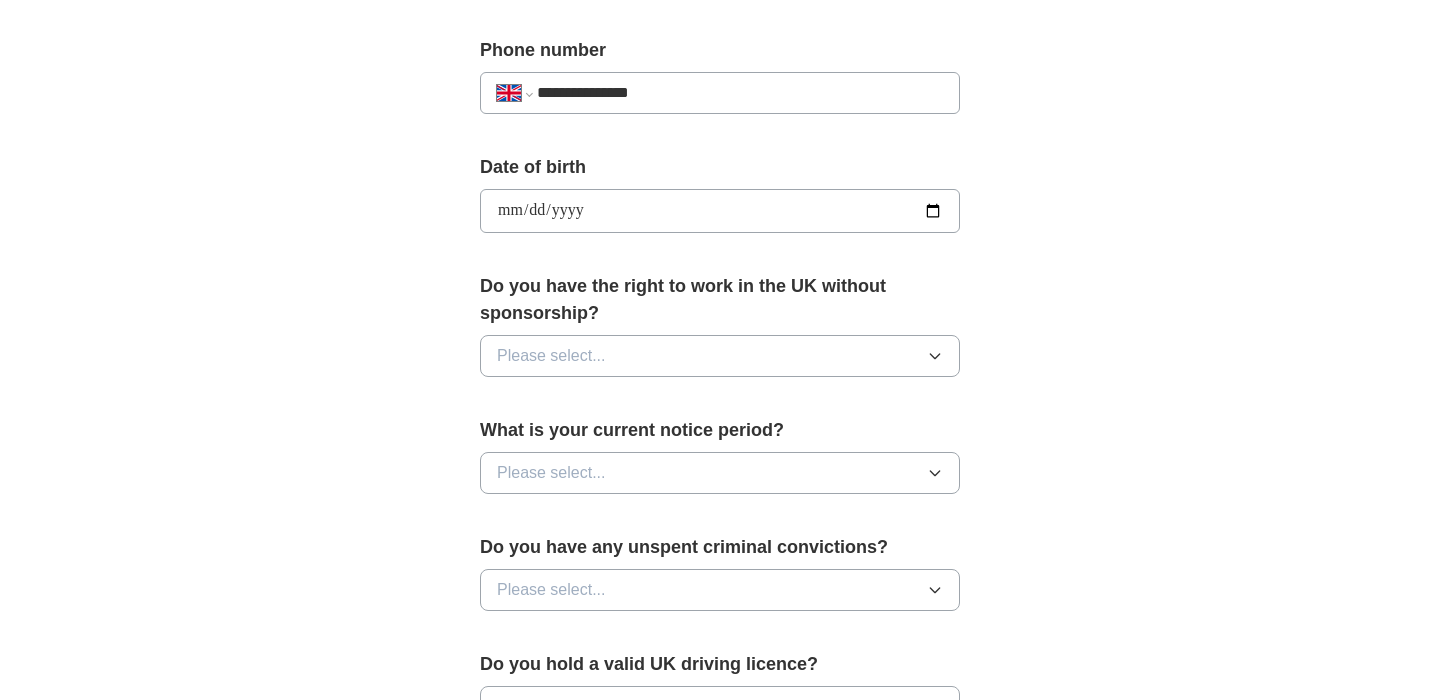 click on "Do you have the right to work in the UK without sponsorship? Please select..." at bounding box center [720, 333] 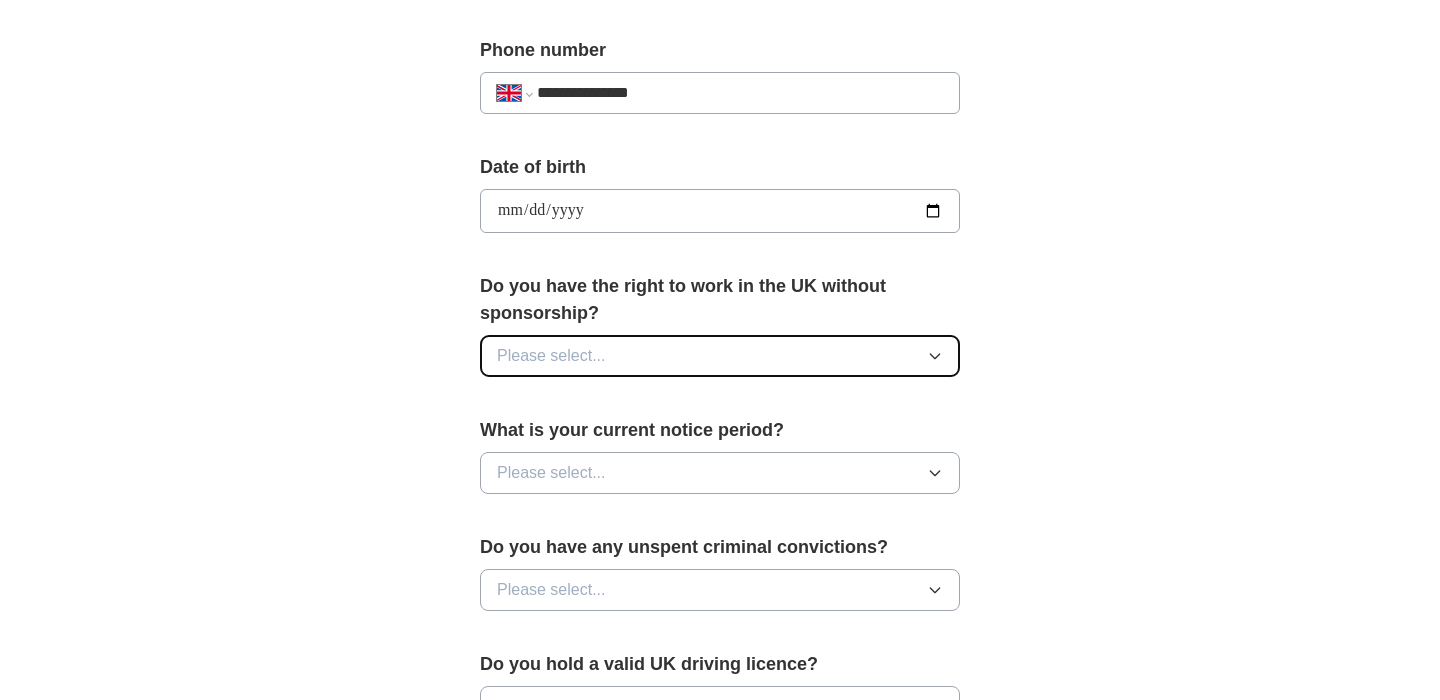 click on "Please select..." at bounding box center (720, 356) 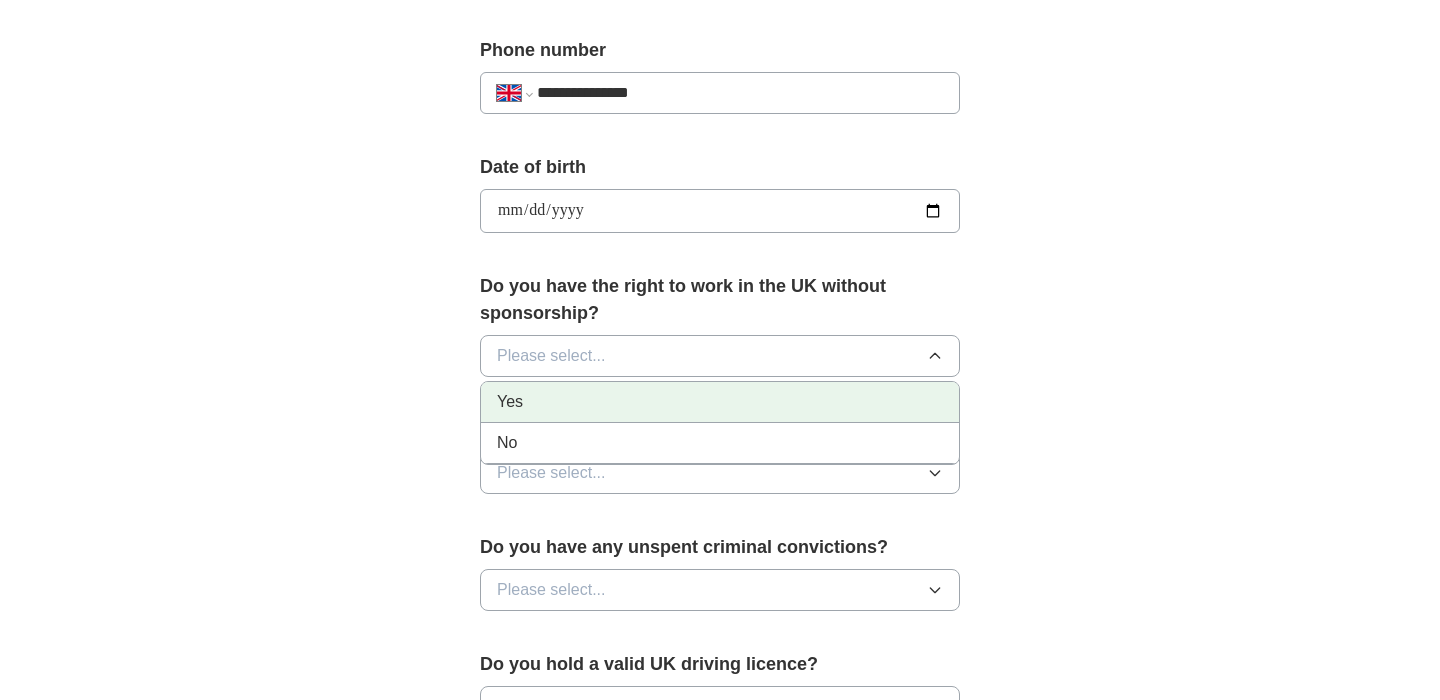 click on "Yes" at bounding box center (720, 402) 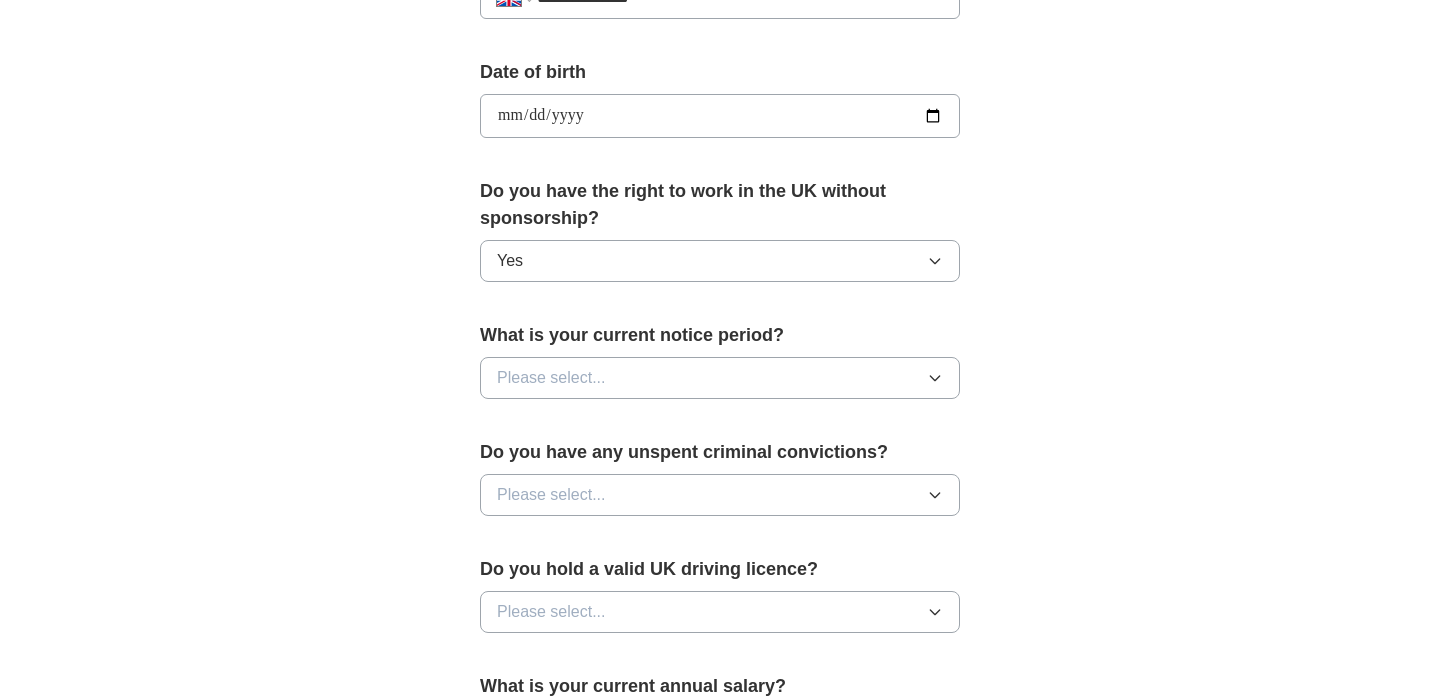 scroll, scrollTop: 887, scrollLeft: 0, axis: vertical 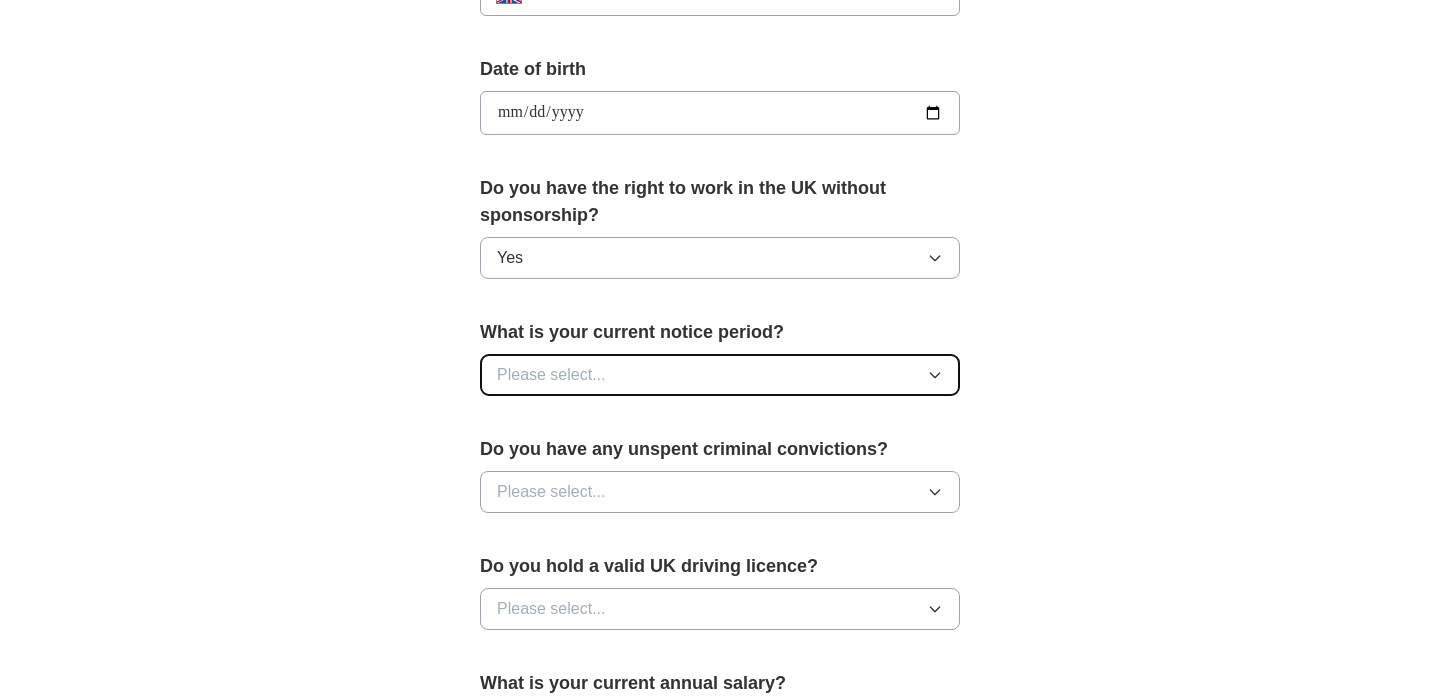 click on "Please select..." at bounding box center [720, 375] 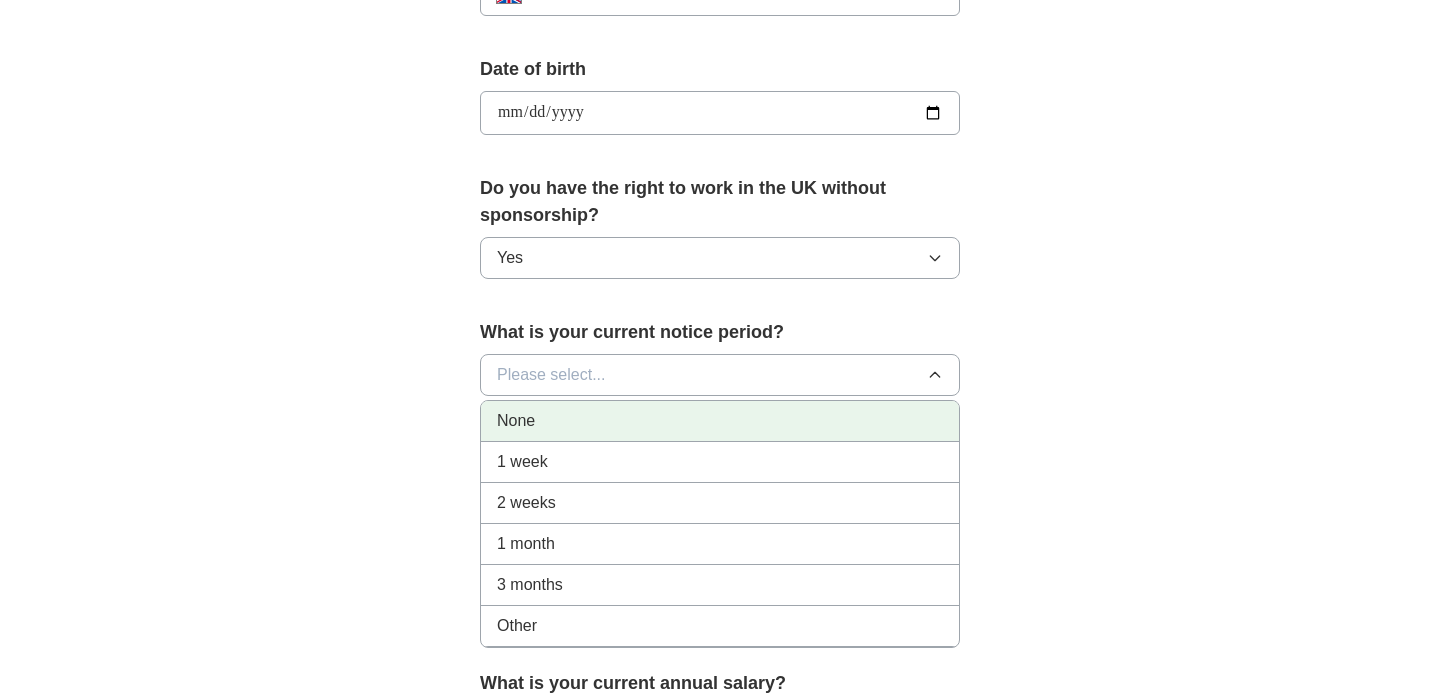 click on "None" at bounding box center [720, 421] 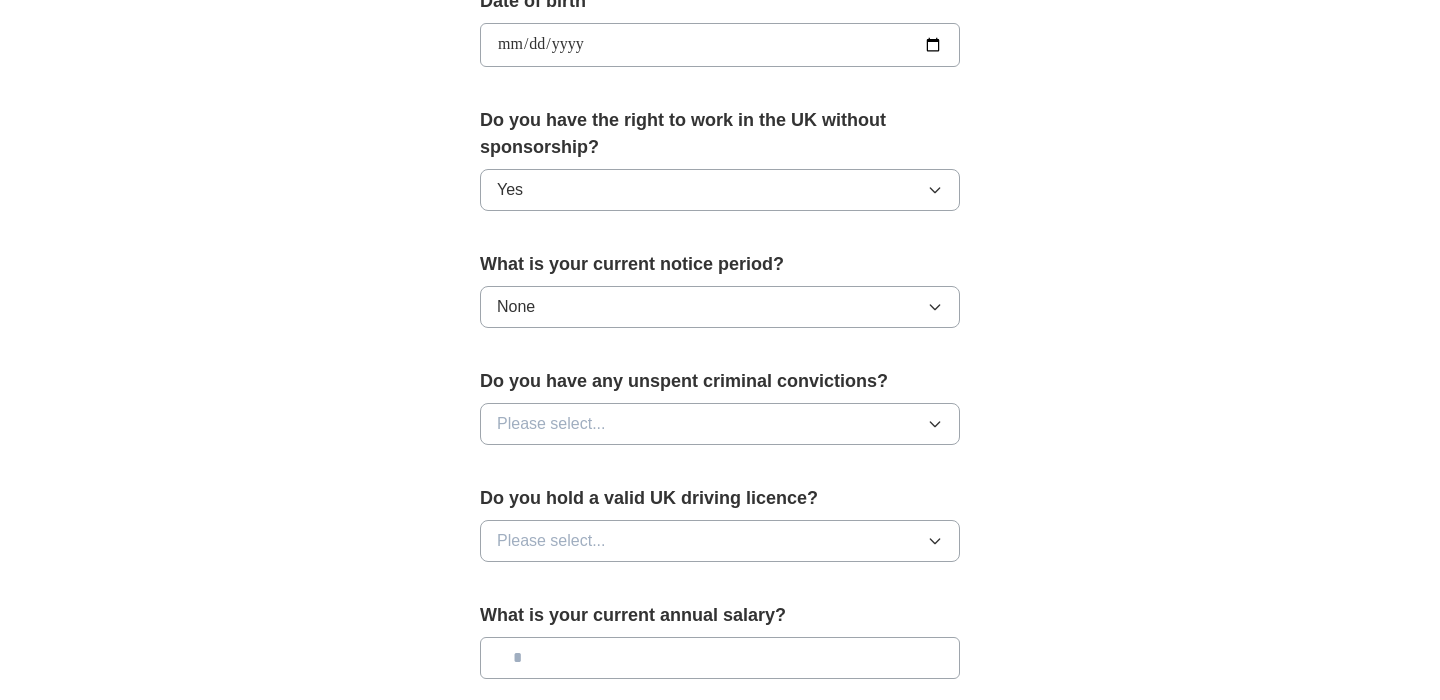 scroll, scrollTop: 960, scrollLeft: 0, axis: vertical 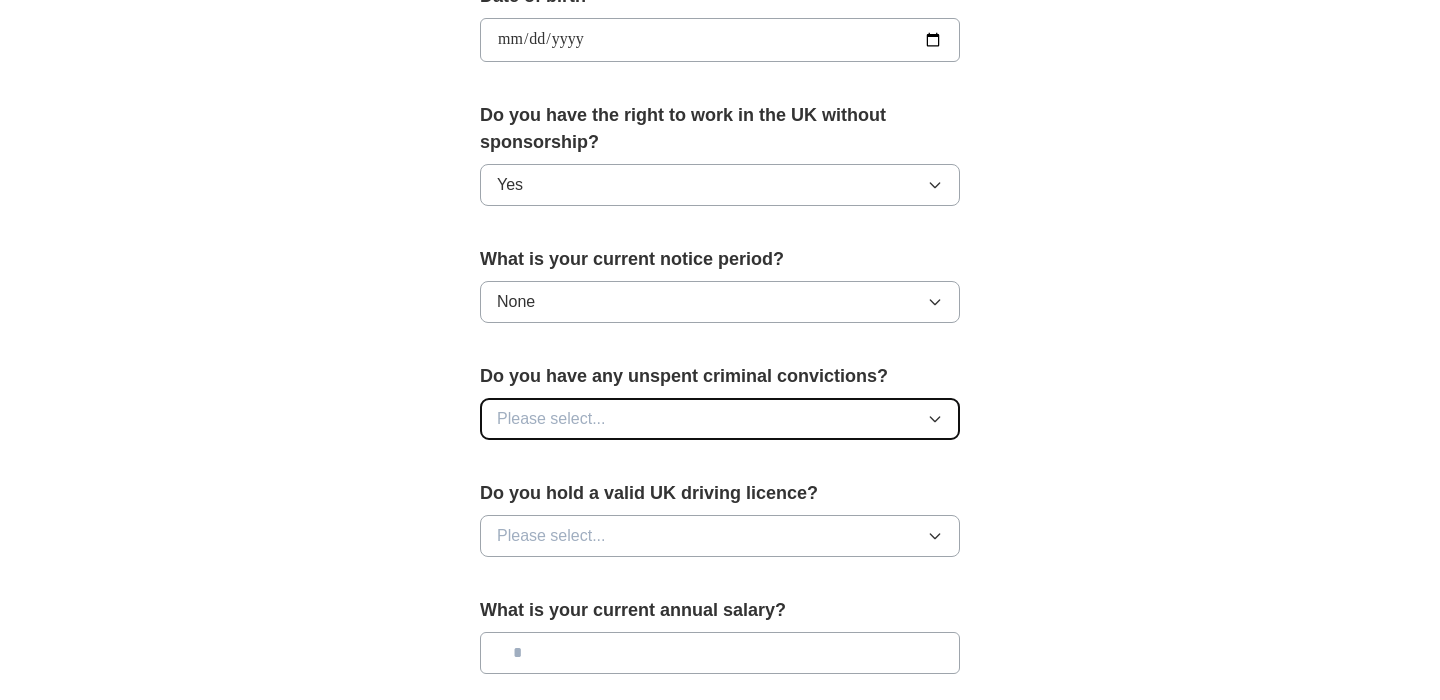 click on "Please select..." at bounding box center (720, 419) 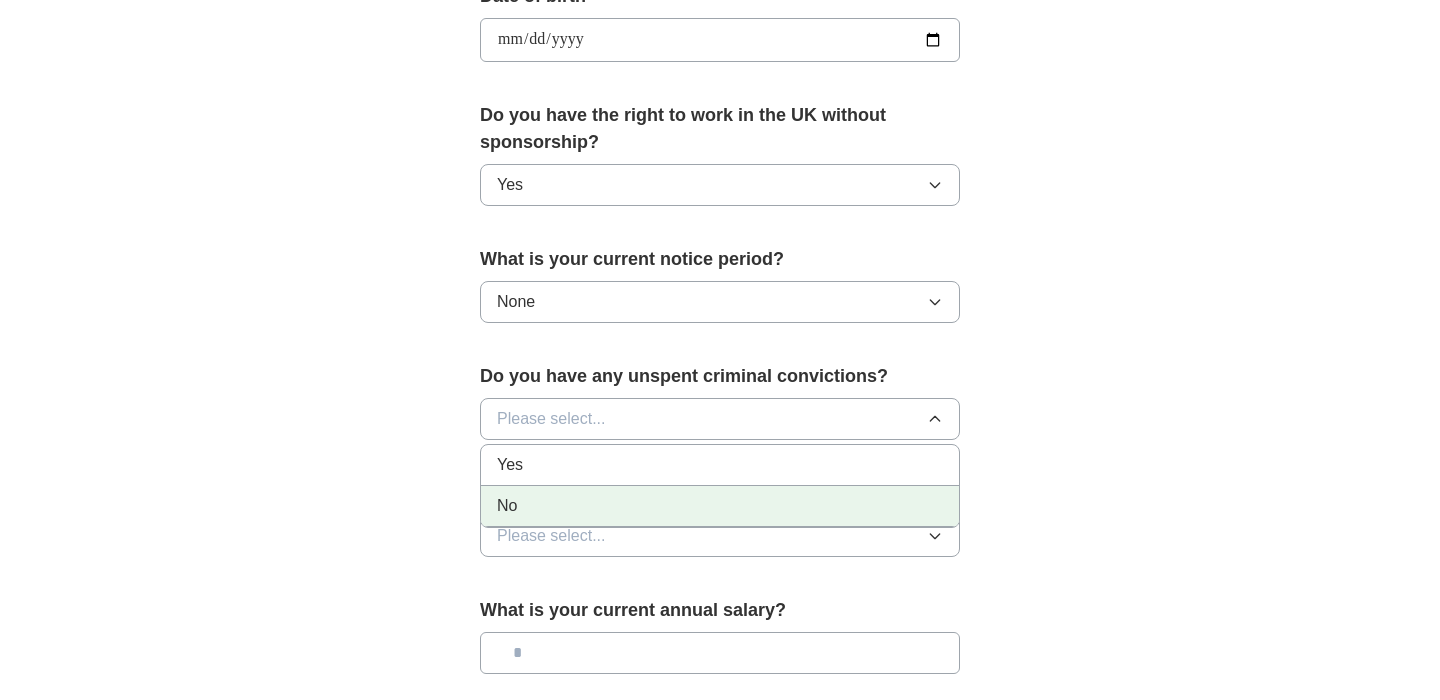 click on "No" at bounding box center [720, 506] 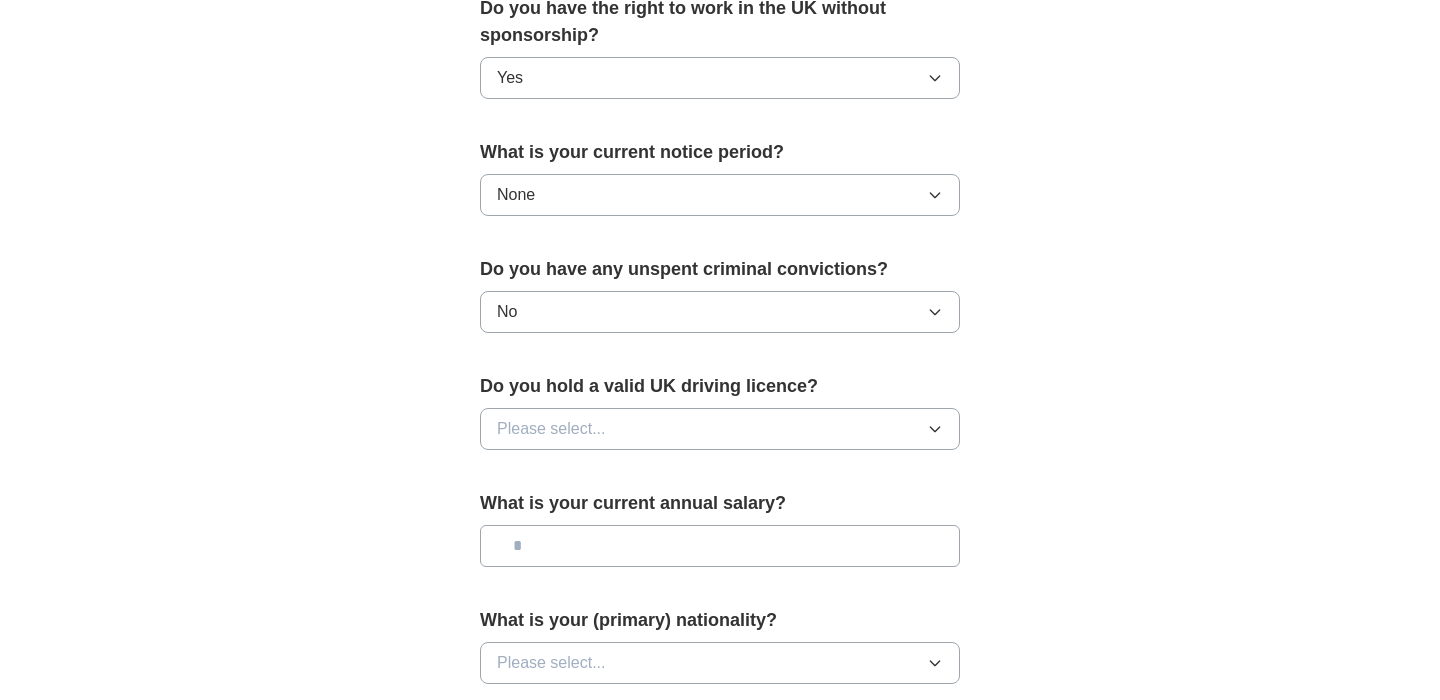 scroll, scrollTop: 1071, scrollLeft: 0, axis: vertical 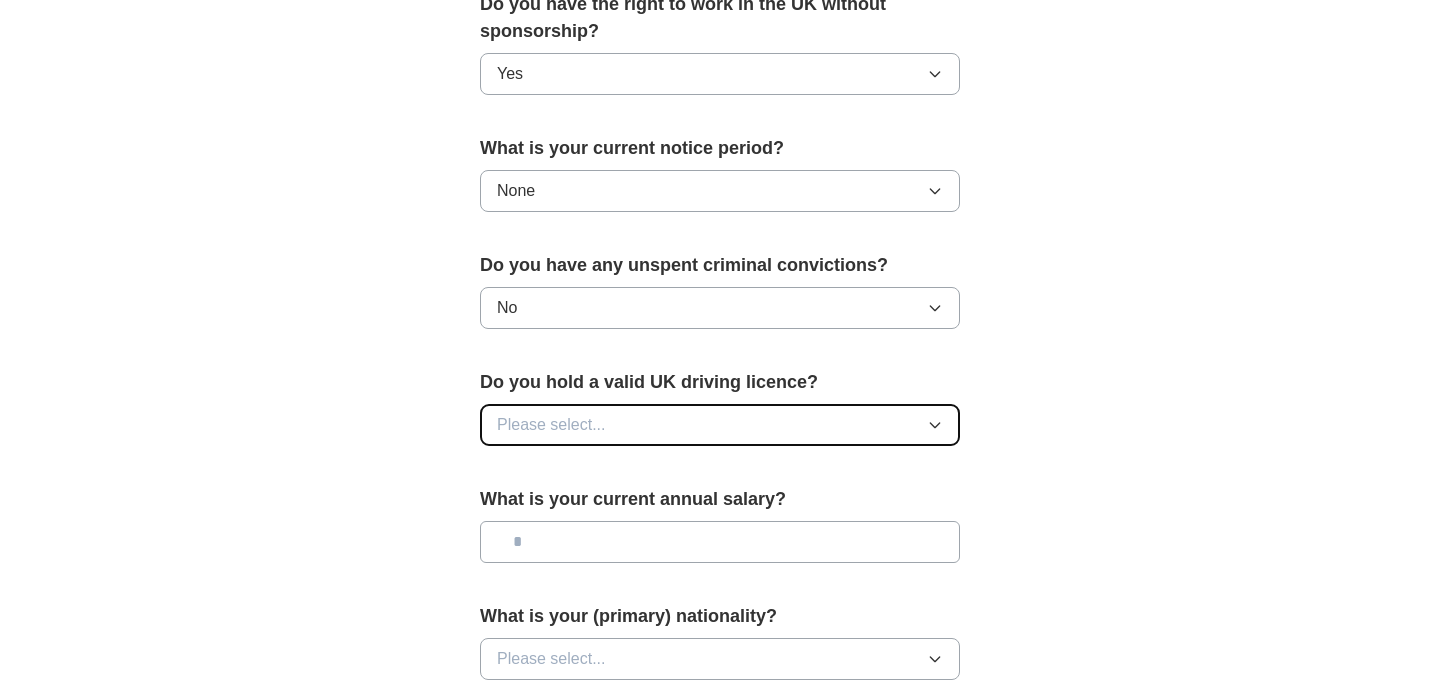 click on "Please select..." at bounding box center (720, 425) 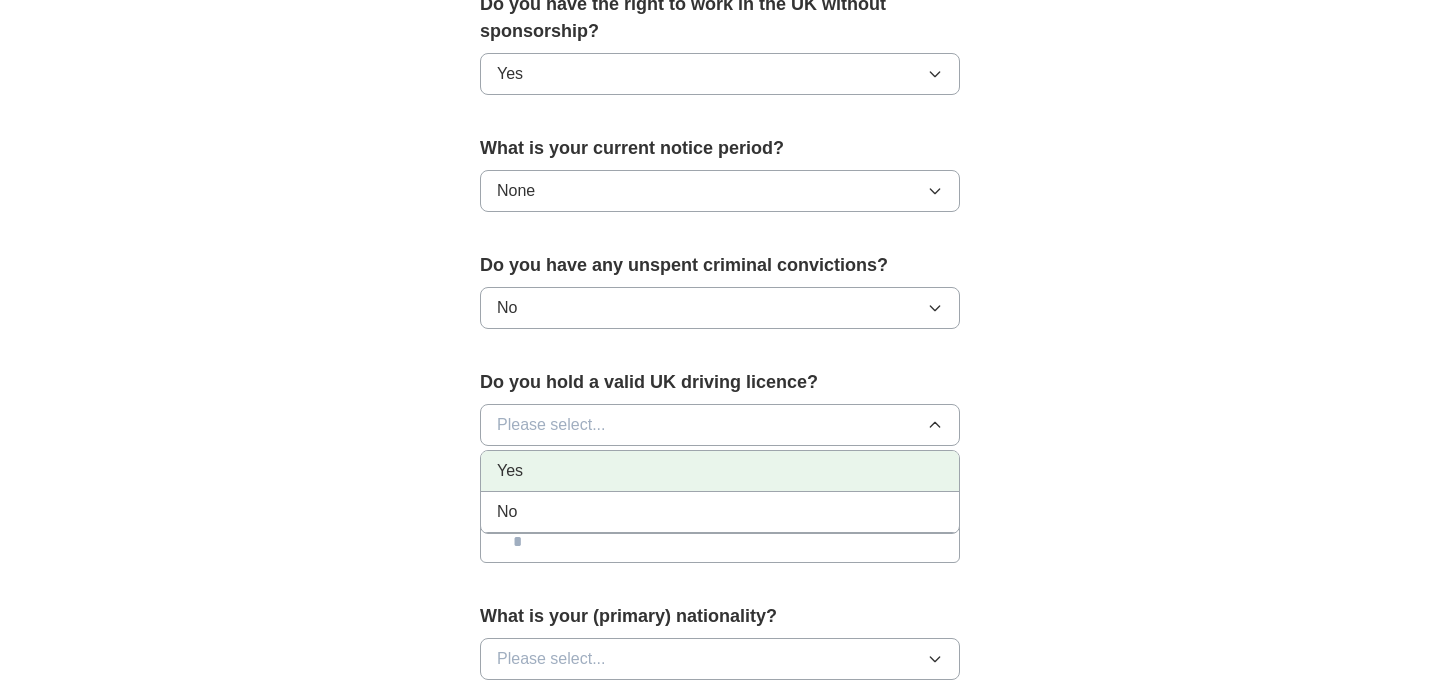 click on "Yes" at bounding box center [720, 471] 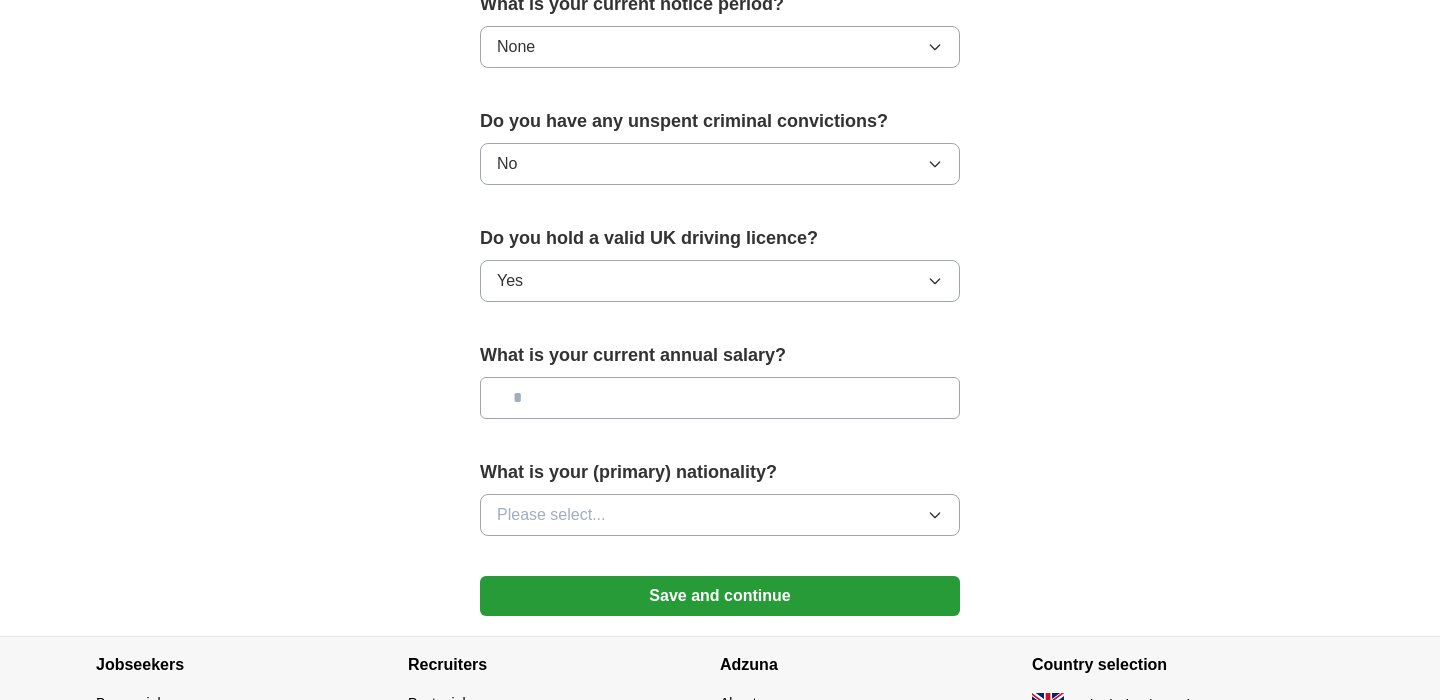 scroll, scrollTop: 1218, scrollLeft: 0, axis: vertical 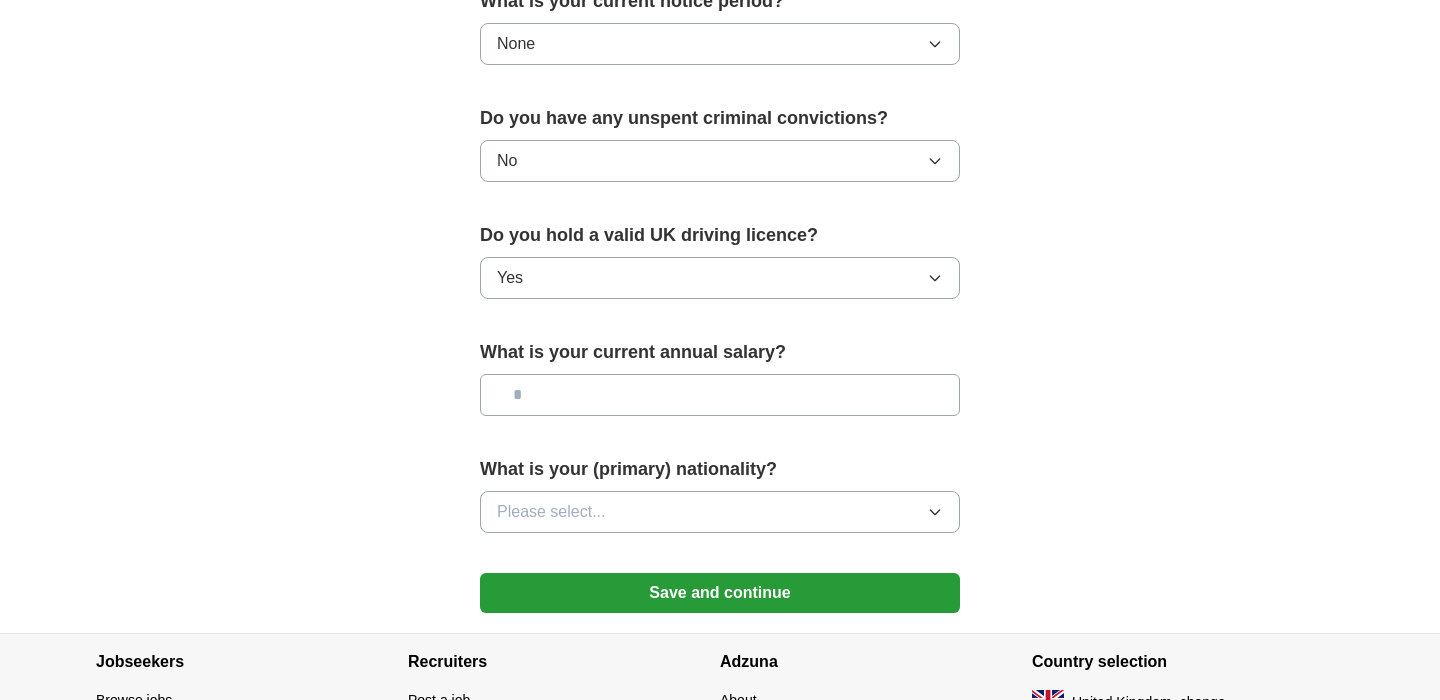 click at bounding box center [720, 395] 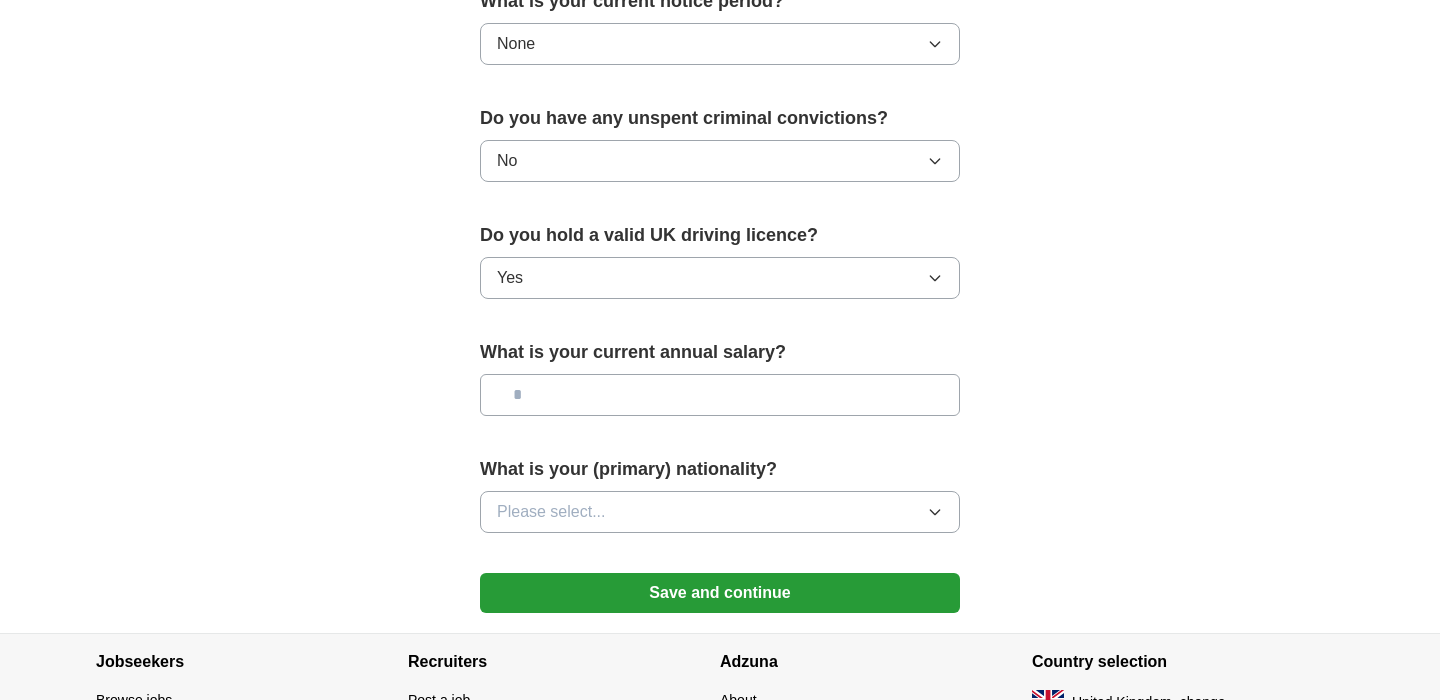 click at bounding box center [720, 395] 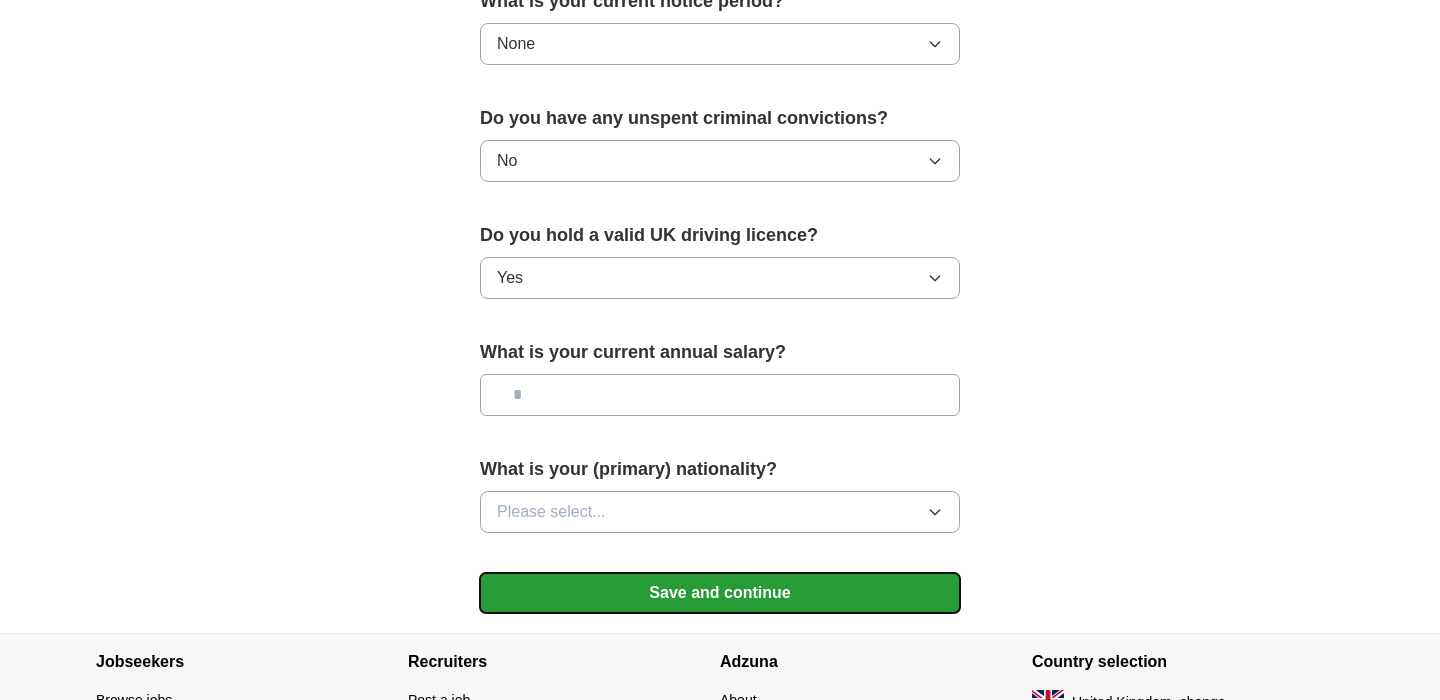 click on "Save and continue" at bounding box center [720, 593] 